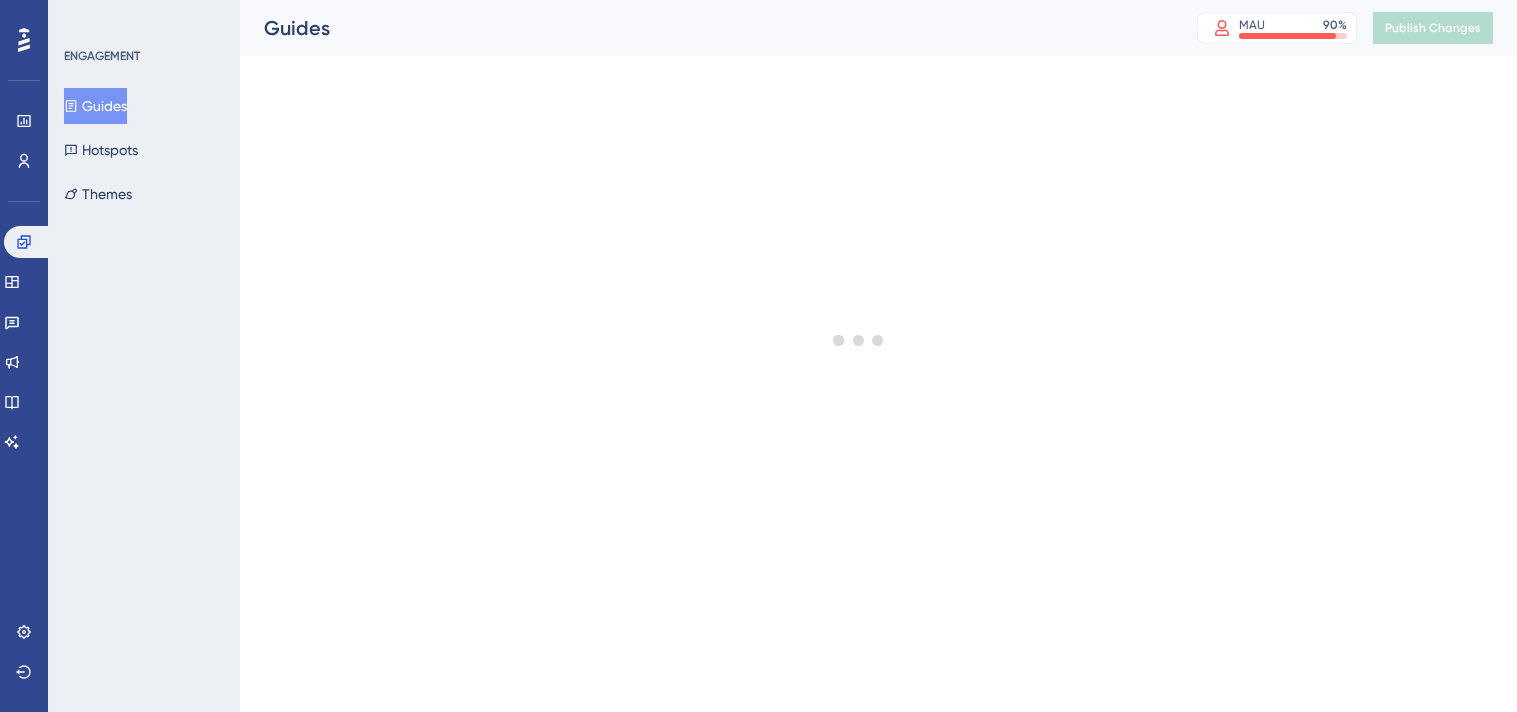 scroll, scrollTop: 0, scrollLeft: 0, axis: both 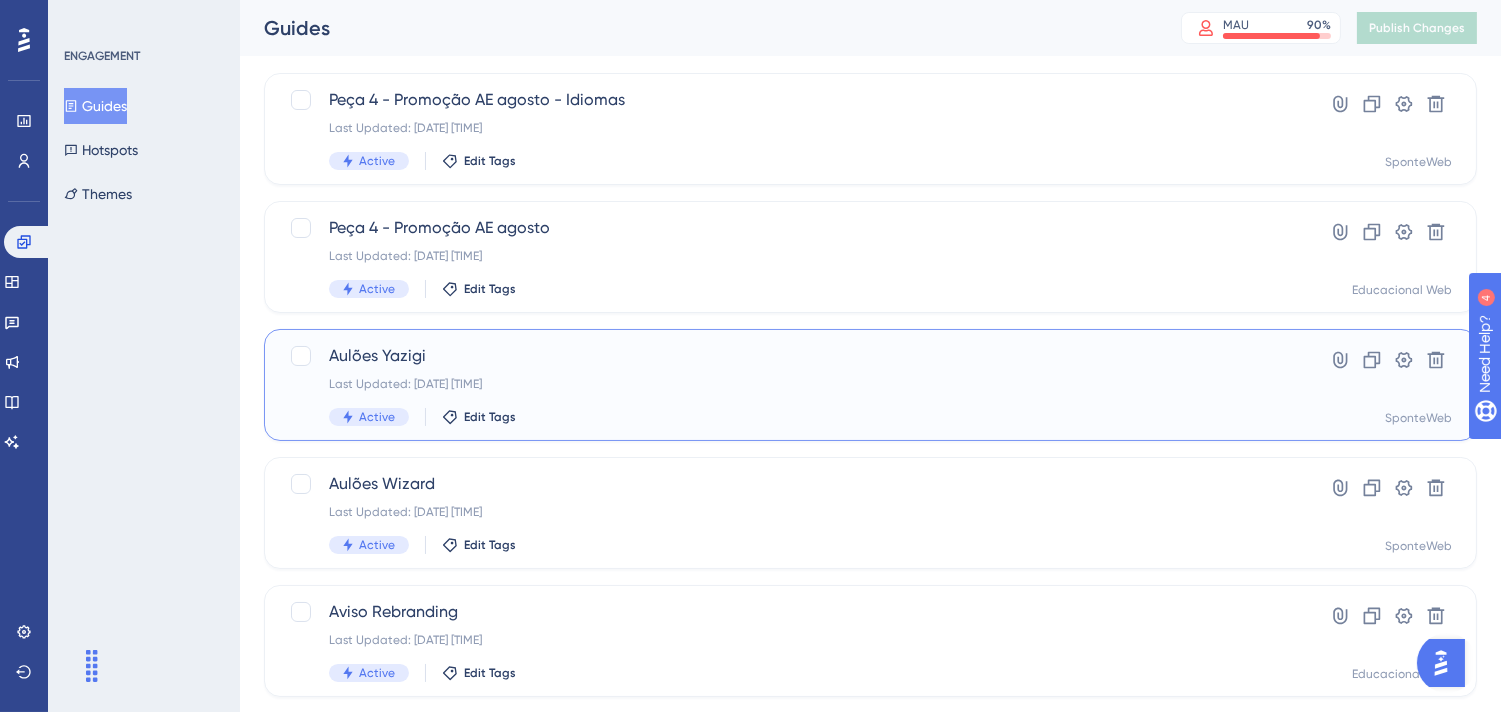 click on "Aulões Yazigi Last Updated: [DATE] [TIME] Active Edit Tags" at bounding box center (790, 385) 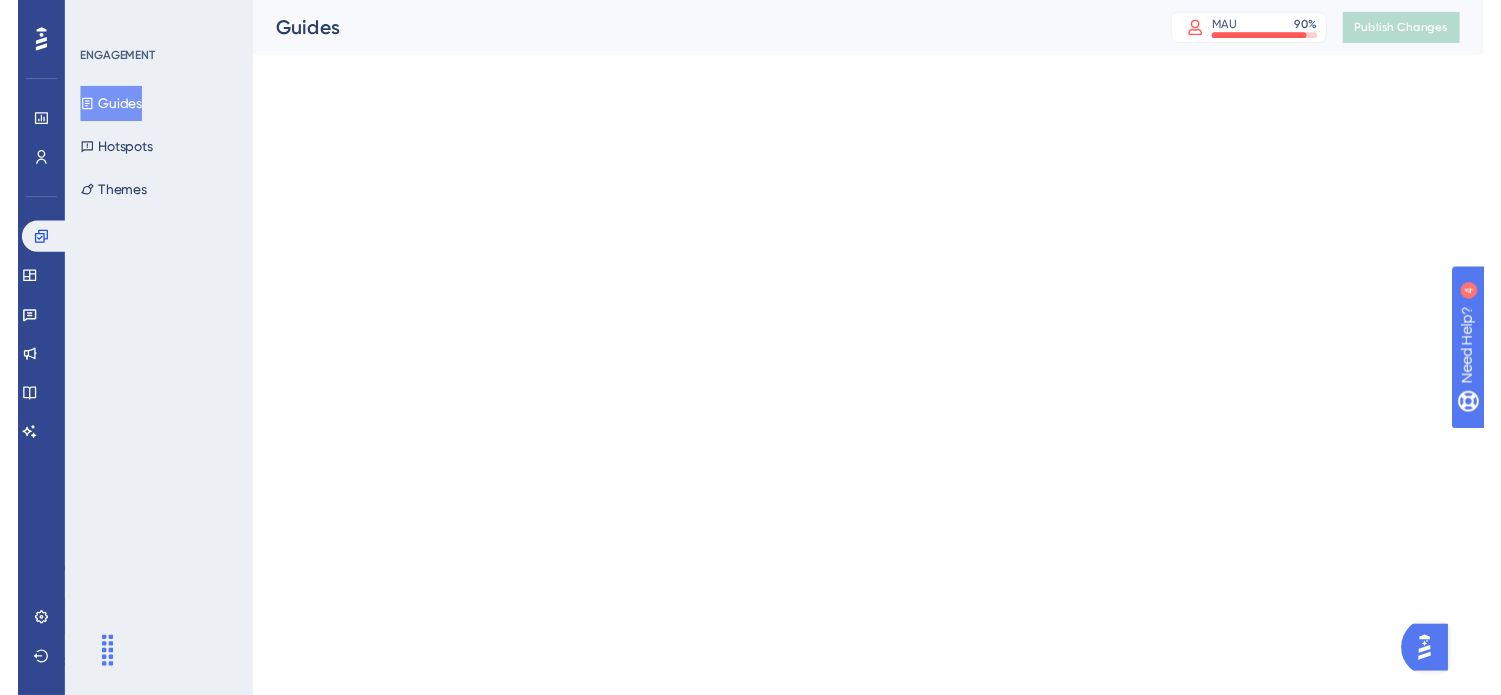 scroll, scrollTop: 0, scrollLeft: 0, axis: both 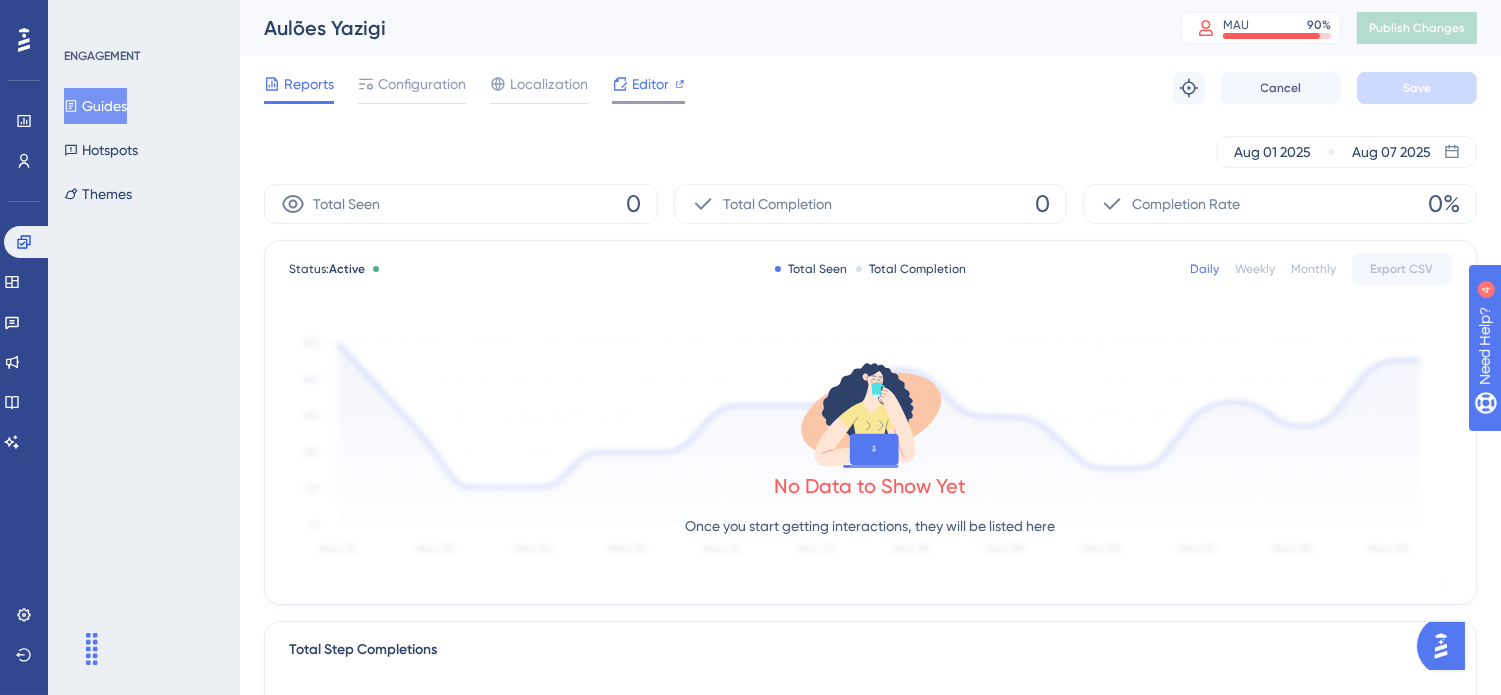 click on "Editor" at bounding box center [650, 84] 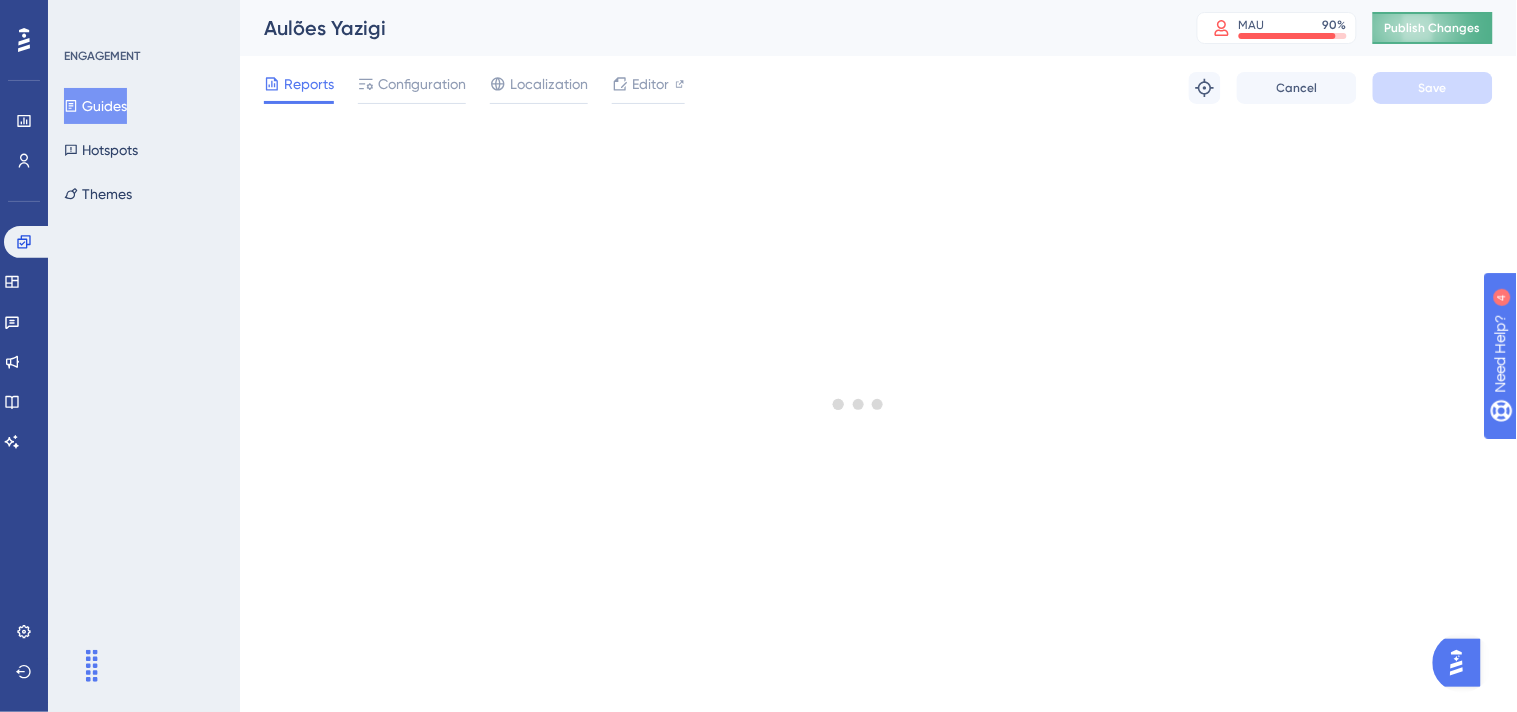 click on "Publish Changes" at bounding box center [1433, 28] 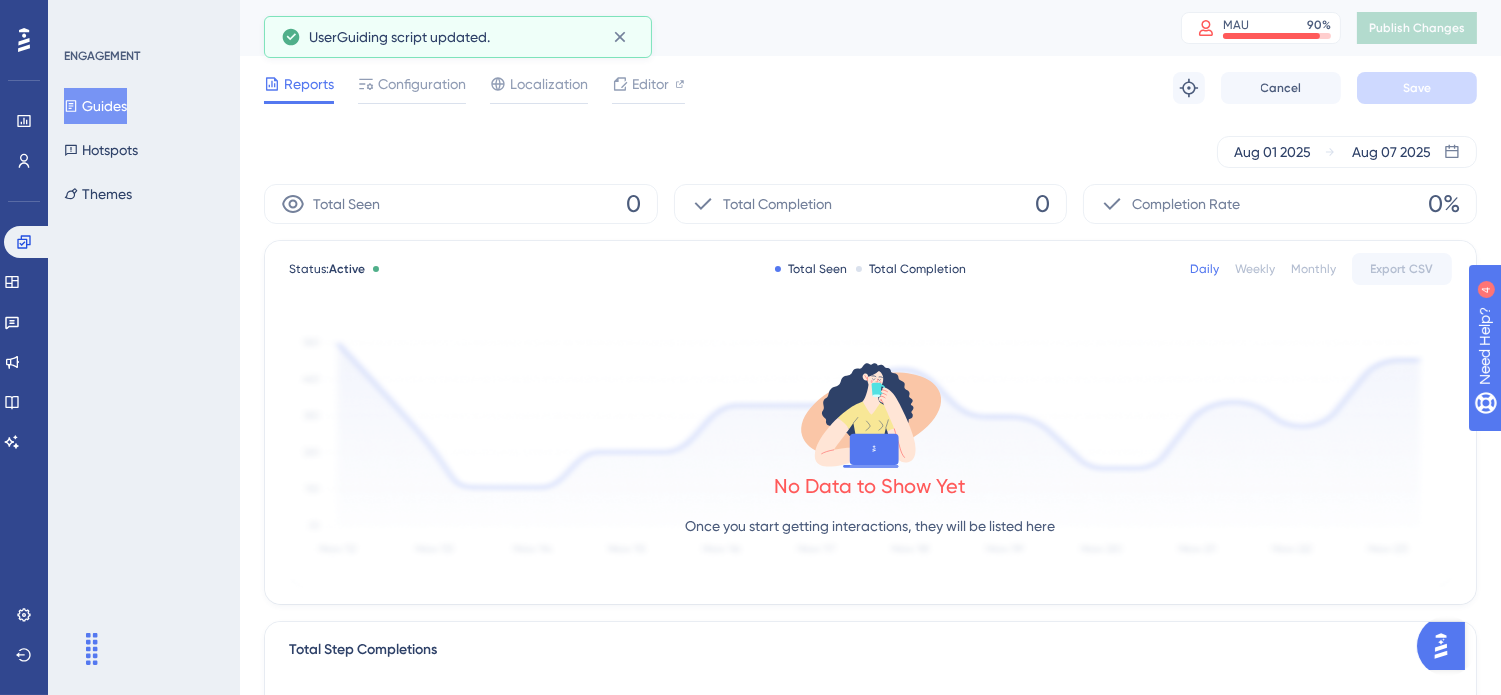 click on "Guides" at bounding box center [95, 106] 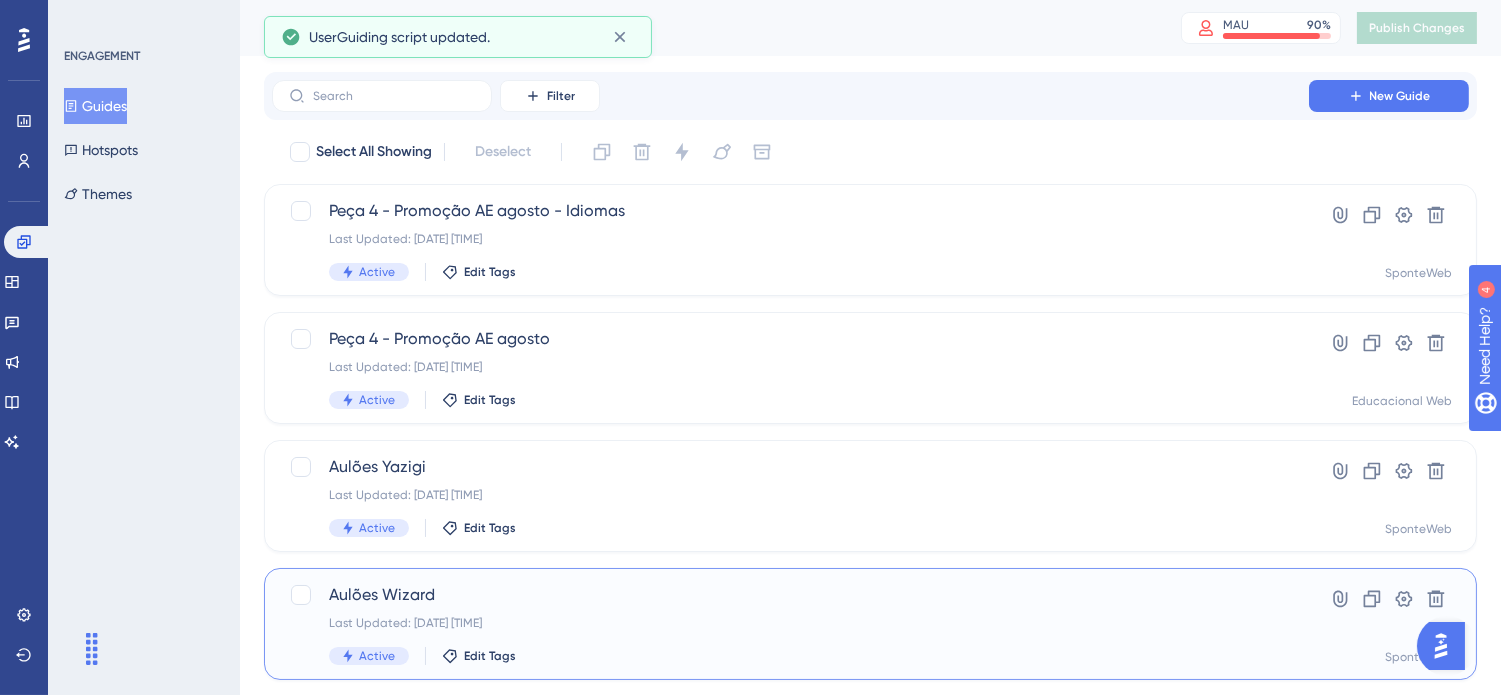 click on "Aulões Wizard" at bounding box center [790, 595] 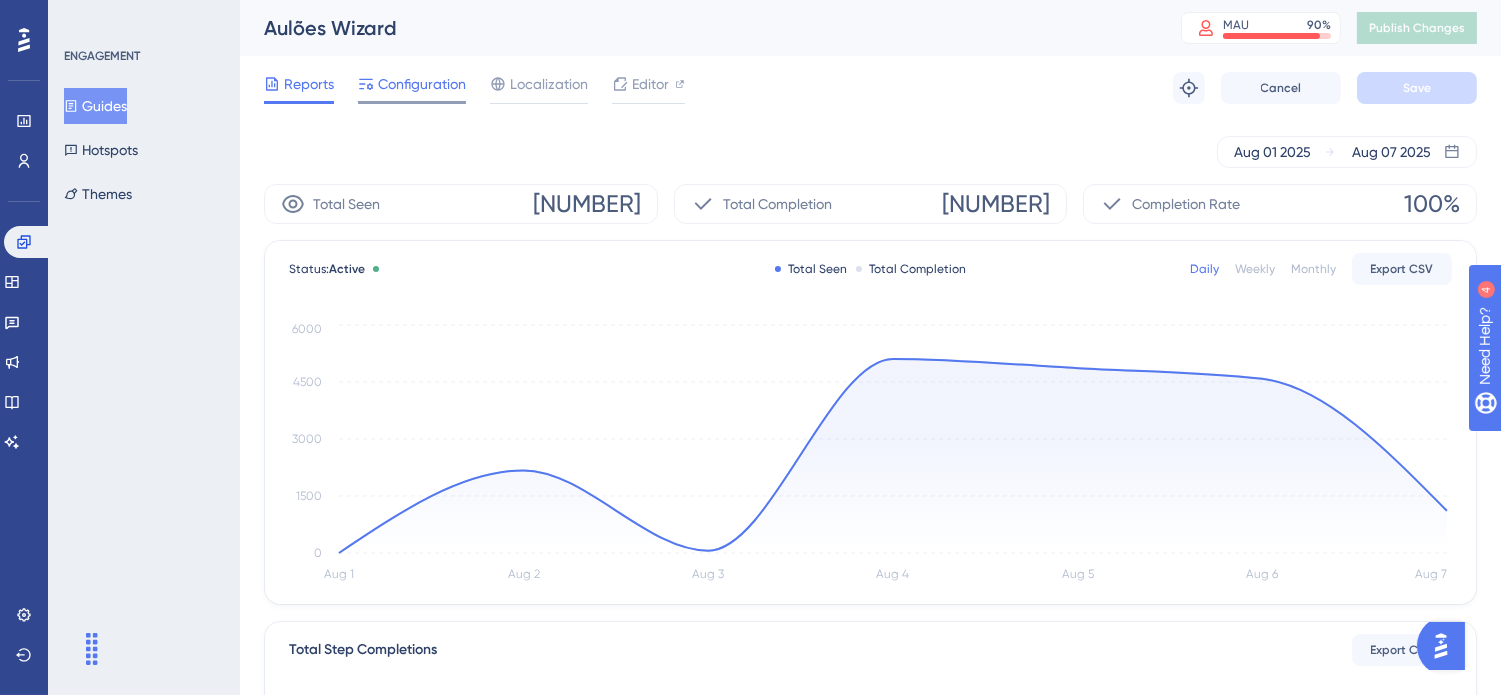 click on "Configuration" at bounding box center [422, 84] 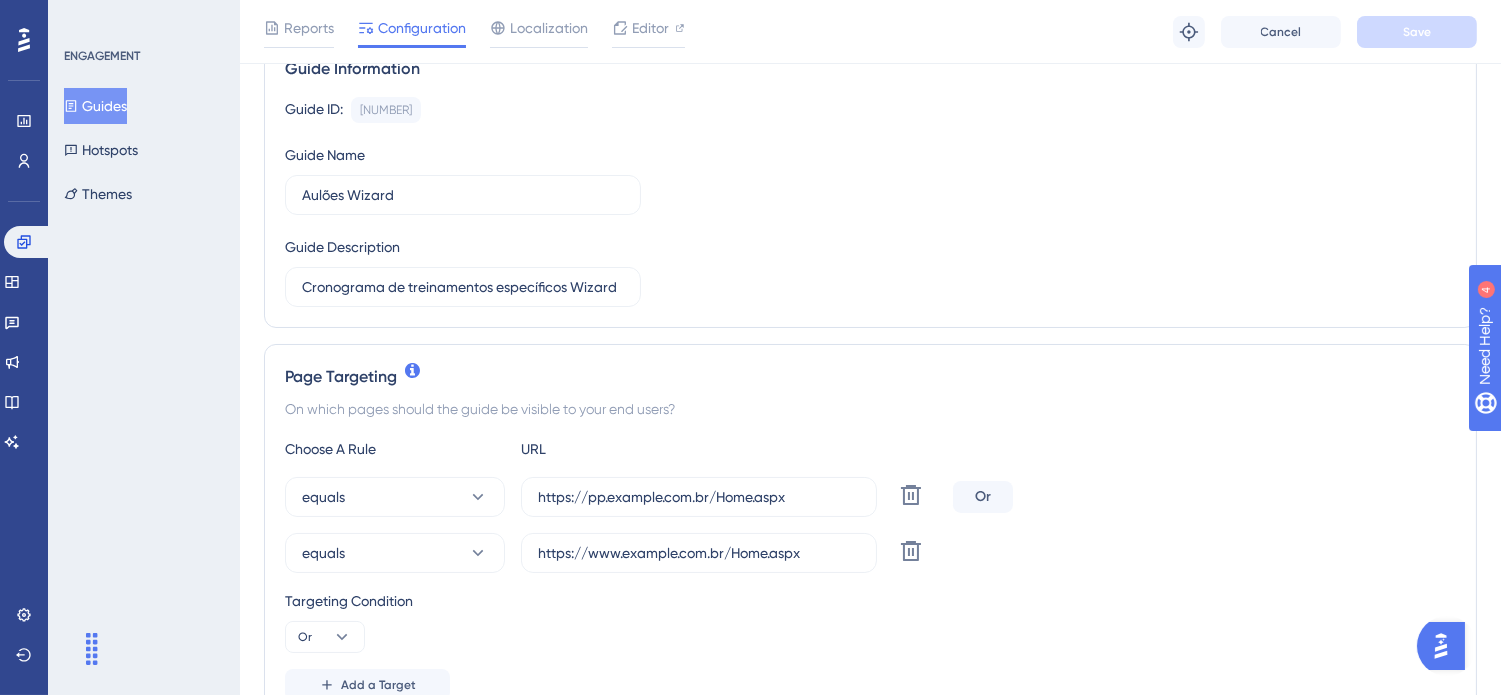 scroll, scrollTop: 444, scrollLeft: 0, axis: vertical 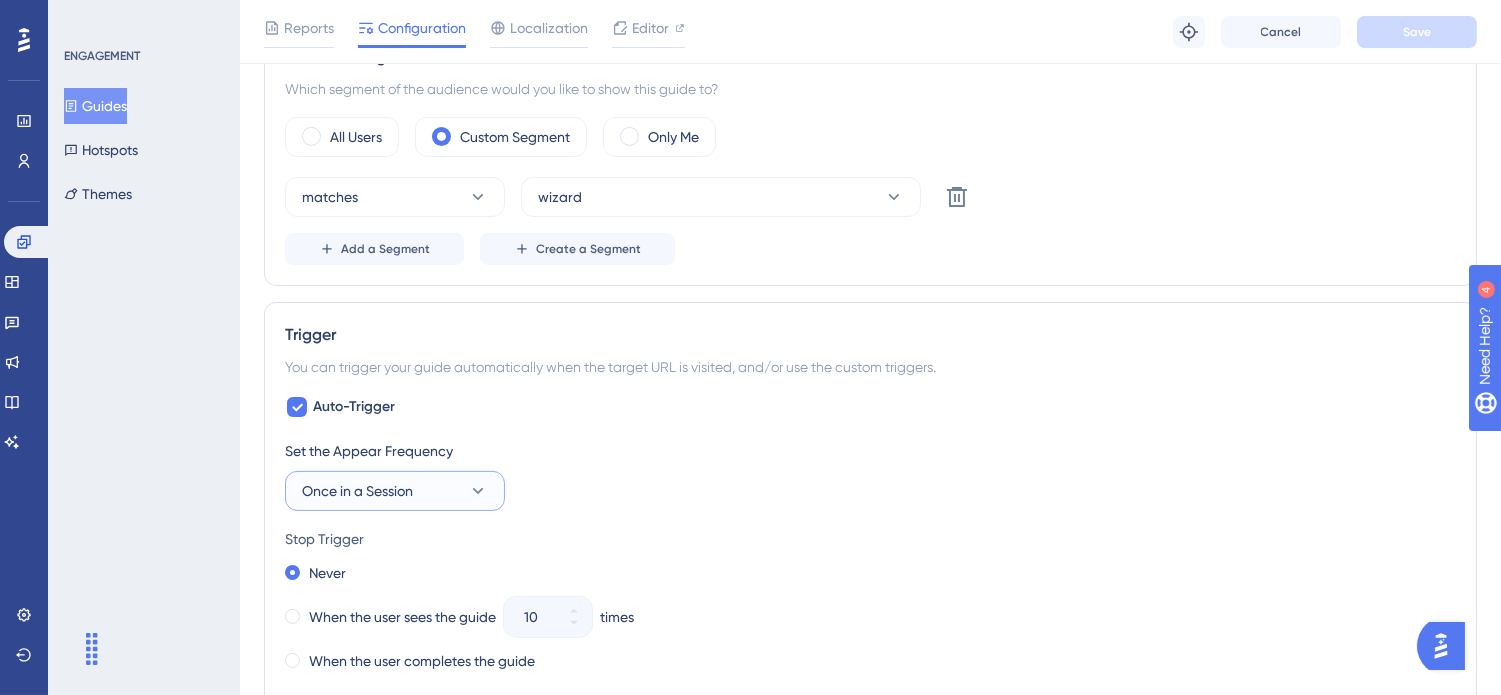 click on "Once in a Session" at bounding box center (395, 491) 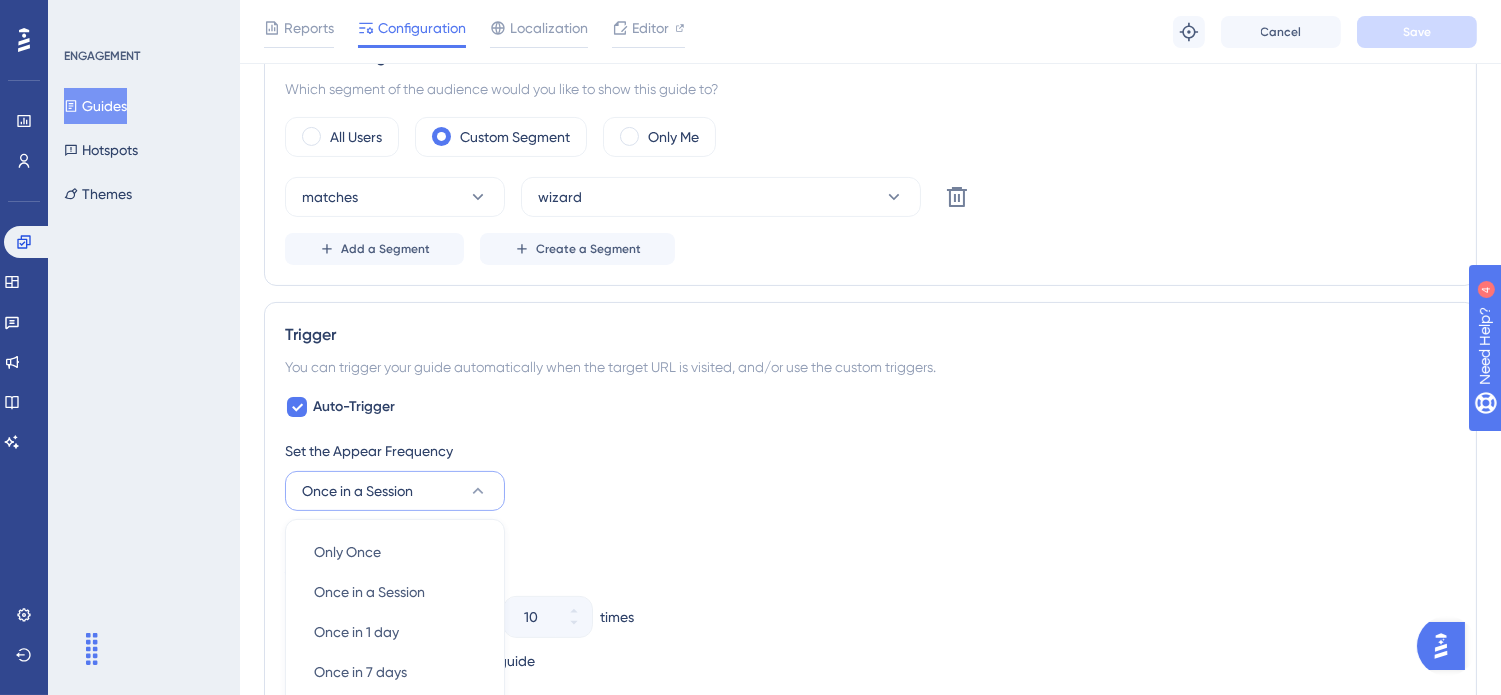 scroll, scrollTop: 1213, scrollLeft: 0, axis: vertical 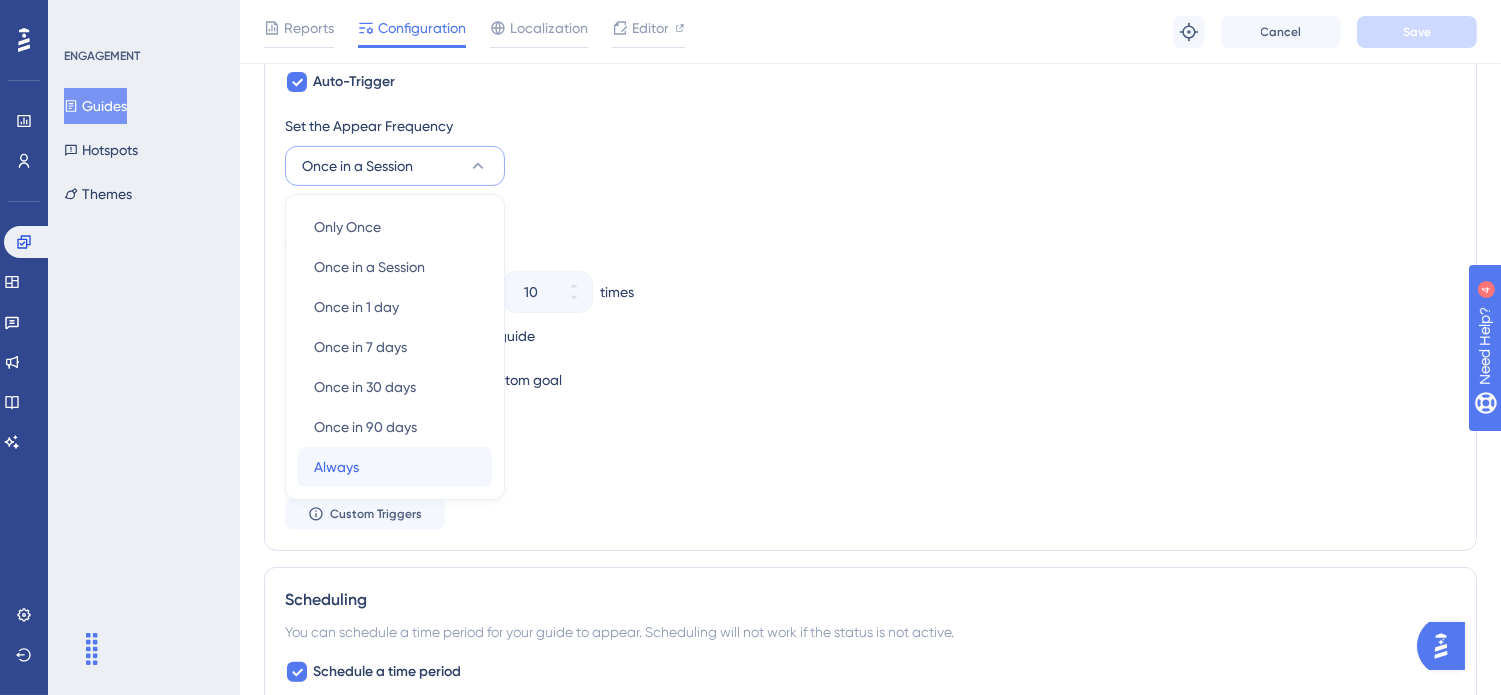 click on "Always" at bounding box center [336, 467] 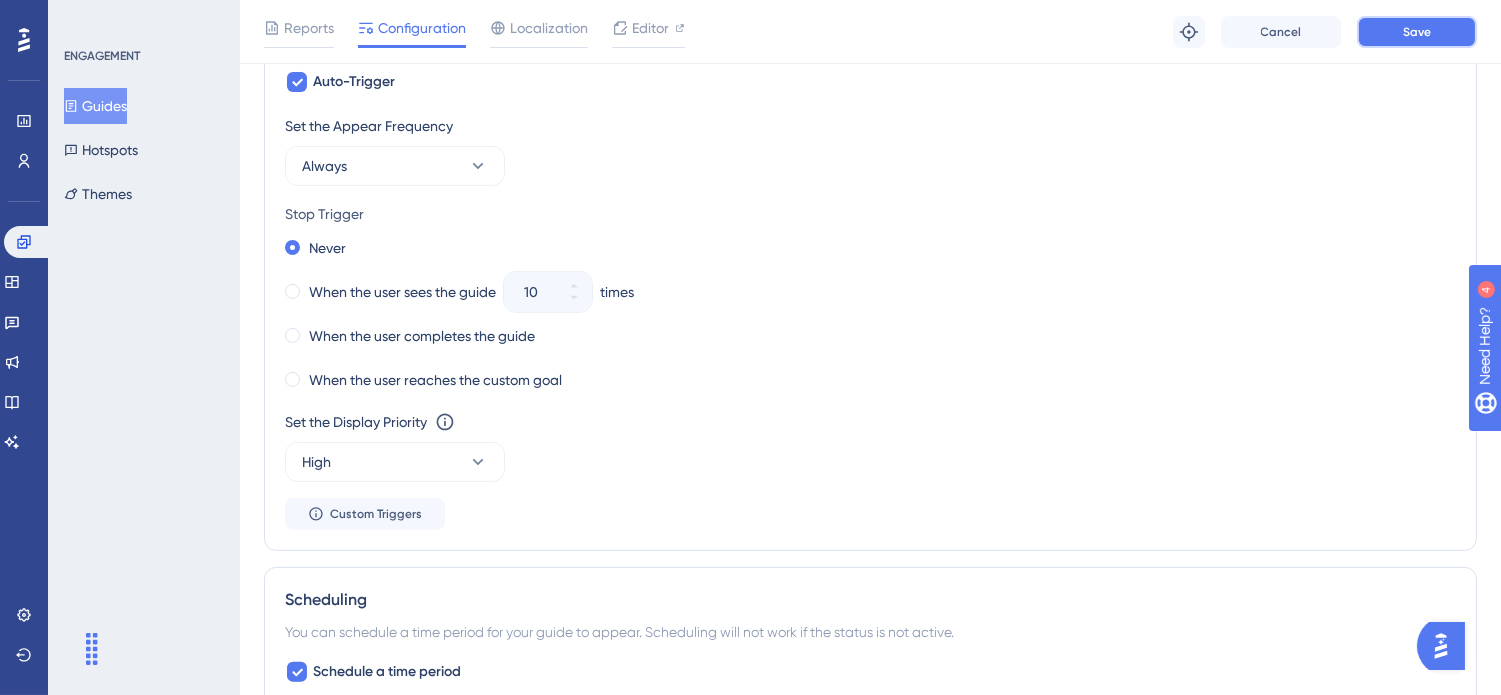 click on "Save" at bounding box center (1417, 32) 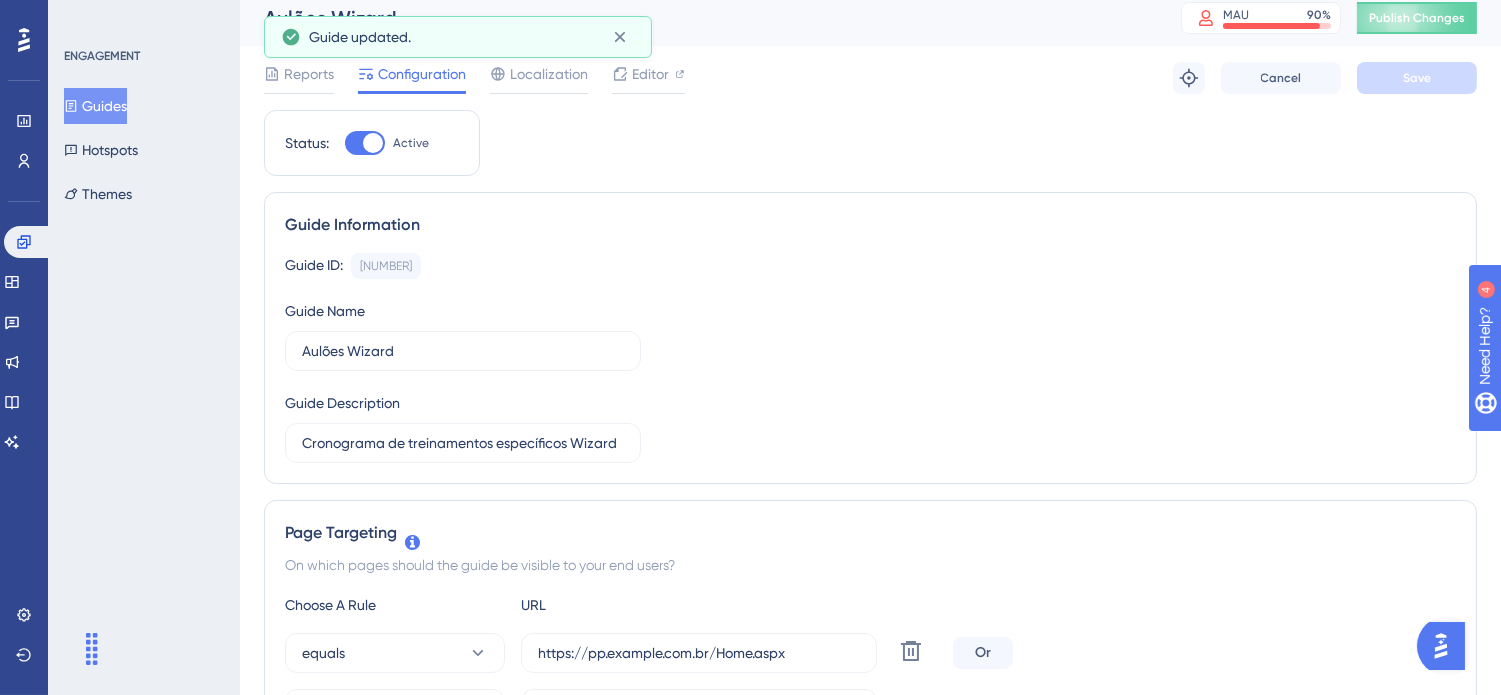 scroll, scrollTop: 0, scrollLeft: 0, axis: both 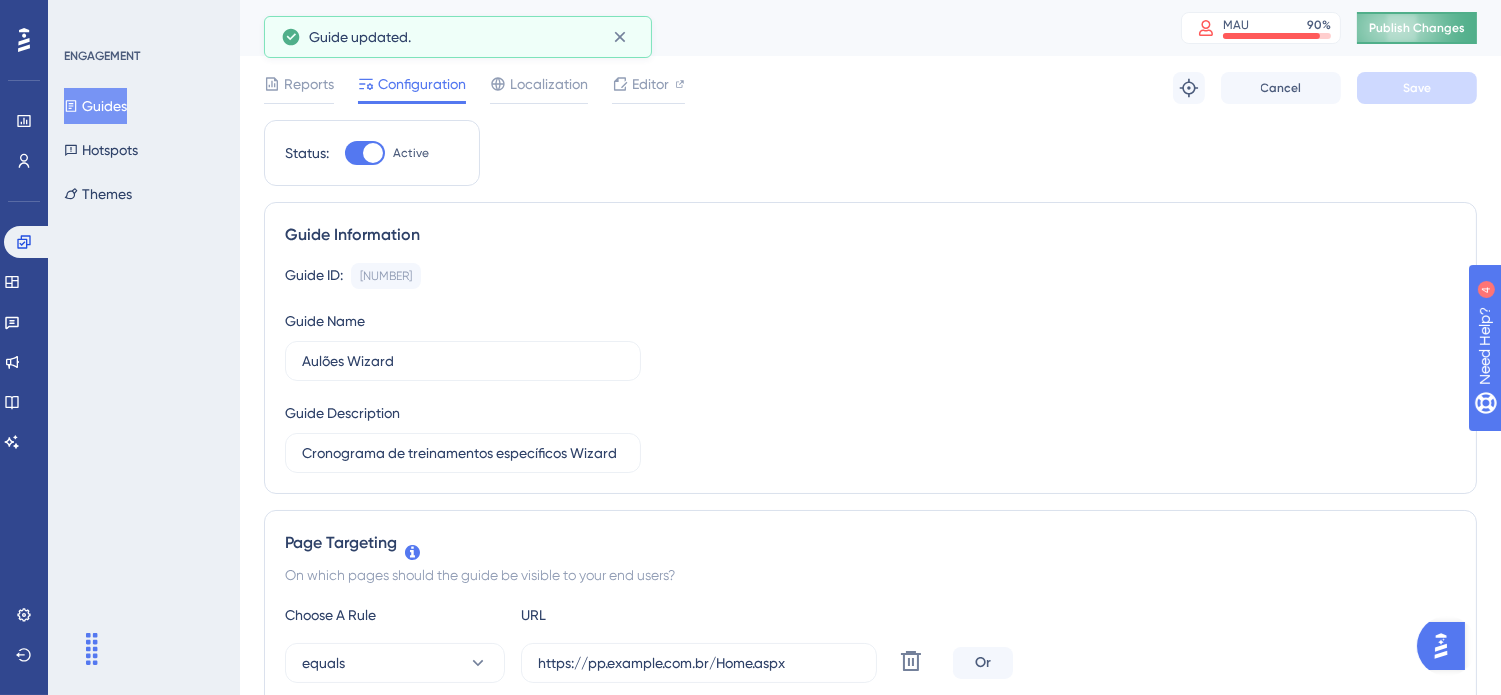 click on "Publish Changes" at bounding box center (1417, 28) 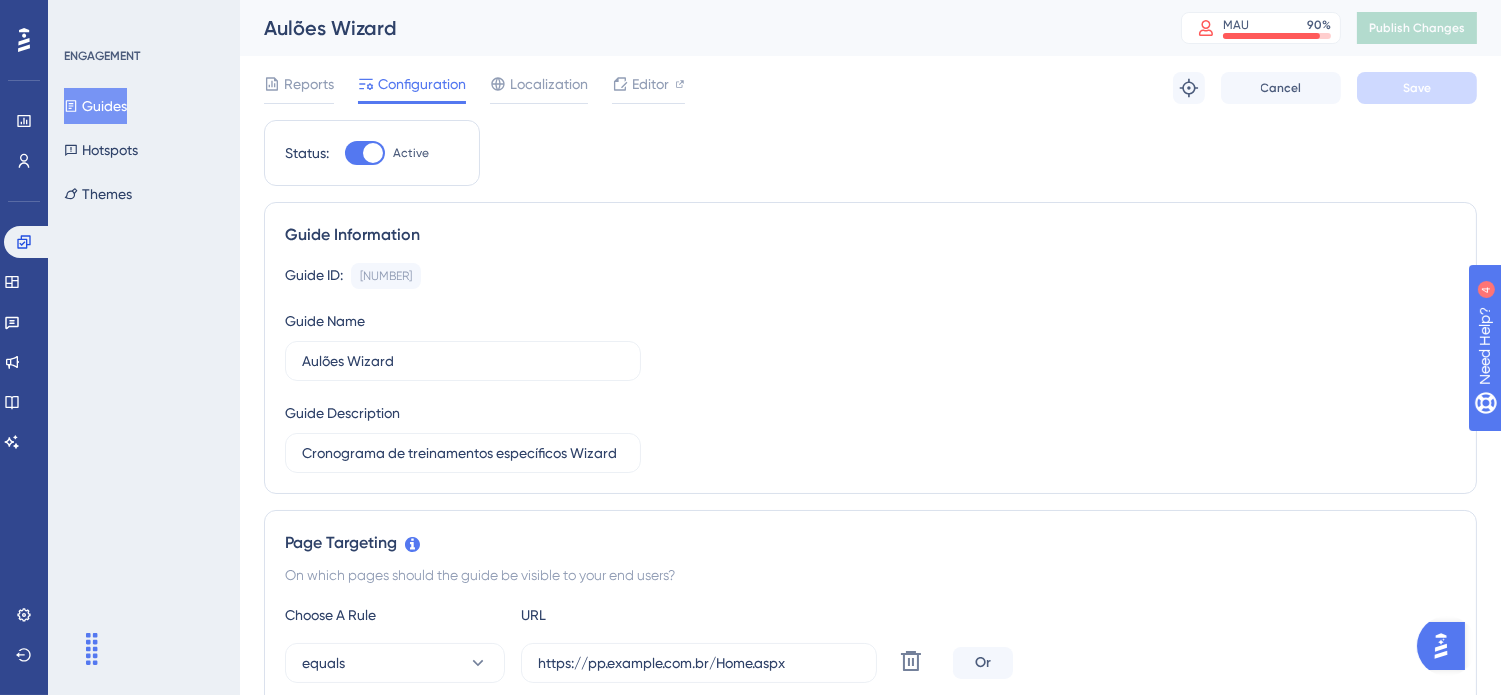 click on "Status: Active Guide Information Guide ID: [ID] Copy Guide Name Aulões Wizard Guide Description Cronograma de treinamentos específicos Wizard Page Targeting
On which pages should the guide be visible to your end users?
Choose A Rule URL equals https://pp.example.com.br/Home.aspx Delete Or equals https://www.example.com.br/Home.aspx Delete Targeting Condition Or Add a Target Audience Segmentation Which segment of the audience would you like to show this guide to? All Users Custom Segment Only Me matches wizard Delete Add a Segment Create a Segment Trigger You can trigger your guide automatically when the target URL is visited,
and/or use the custom triggers. Auto-Trigger Set the Appear Frequency Always Stop Trigger Never When the user sees the guide 10 times When the user completes the guide When the user reaches the custom goal Set the Display Priority This option will set the display priority between
auto-triggered materials in cases of conflicts between multiple materials High" at bounding box center [870, 1315] 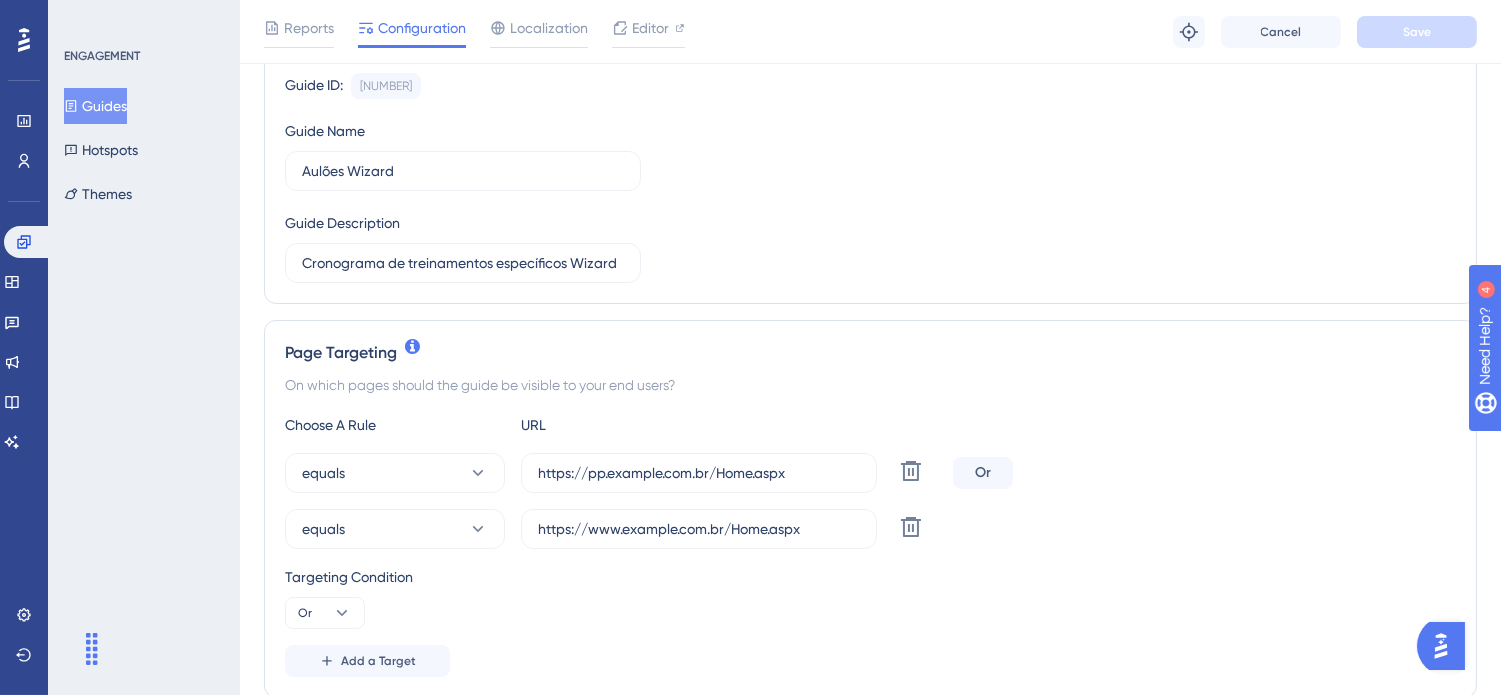 scroll, scrollTop: 222, scrollLeft: 0, axis: vertical 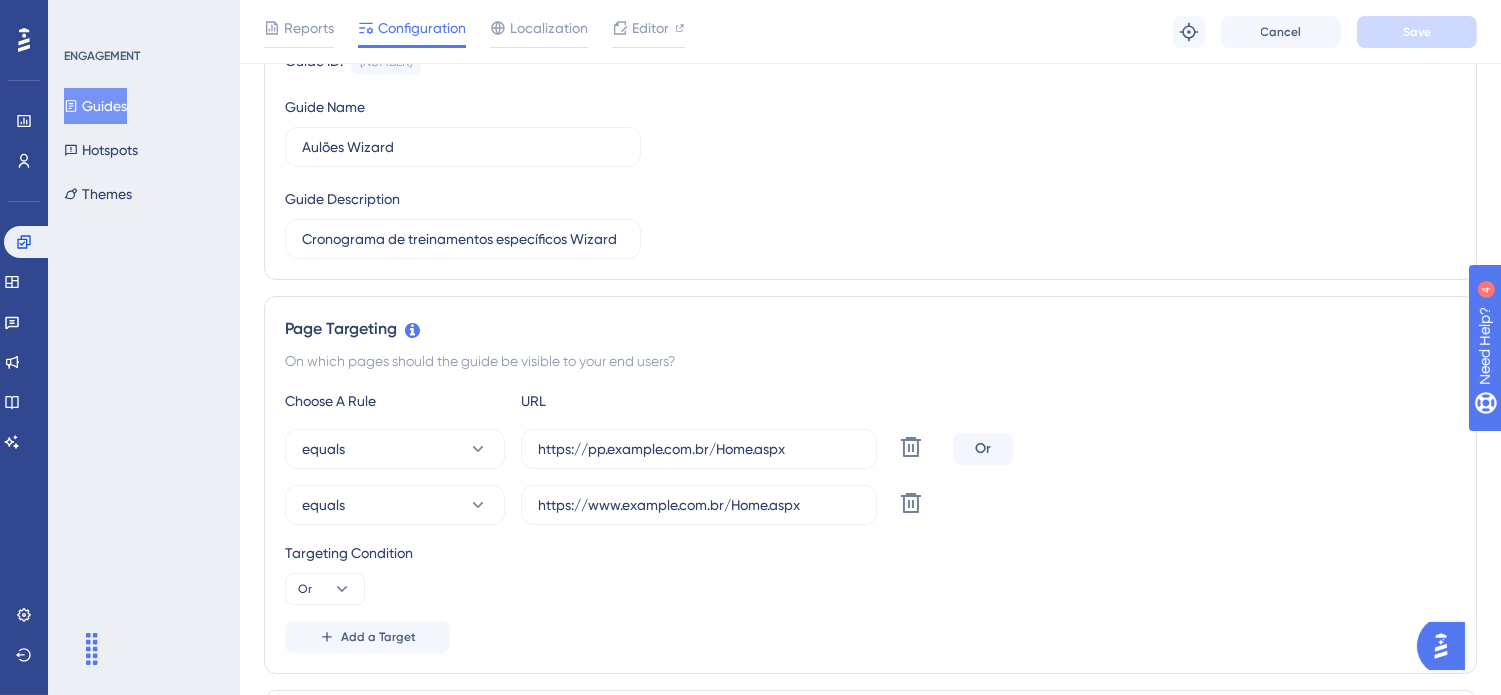 click on "Guides" at bounding box center [95, 106] 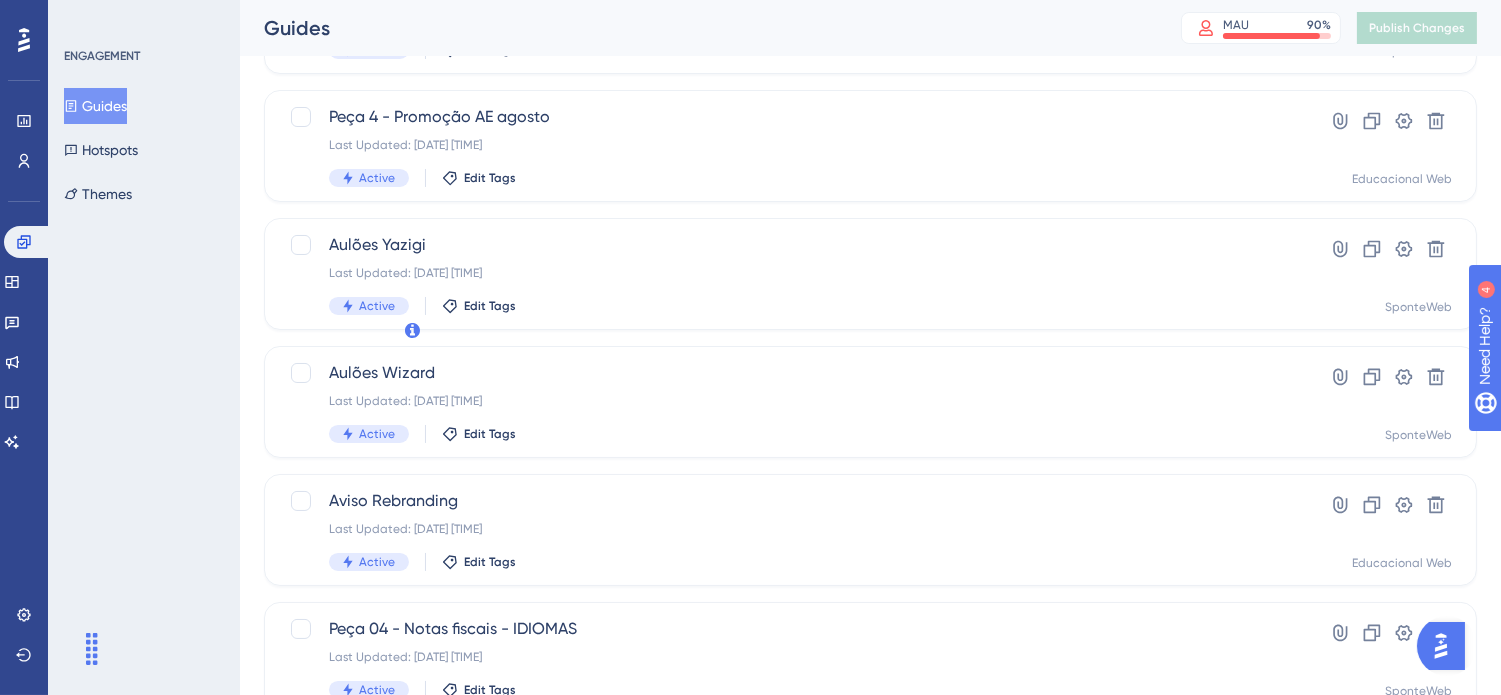scroll, scrollTop: 0, scrollLeft: 0, axis: both 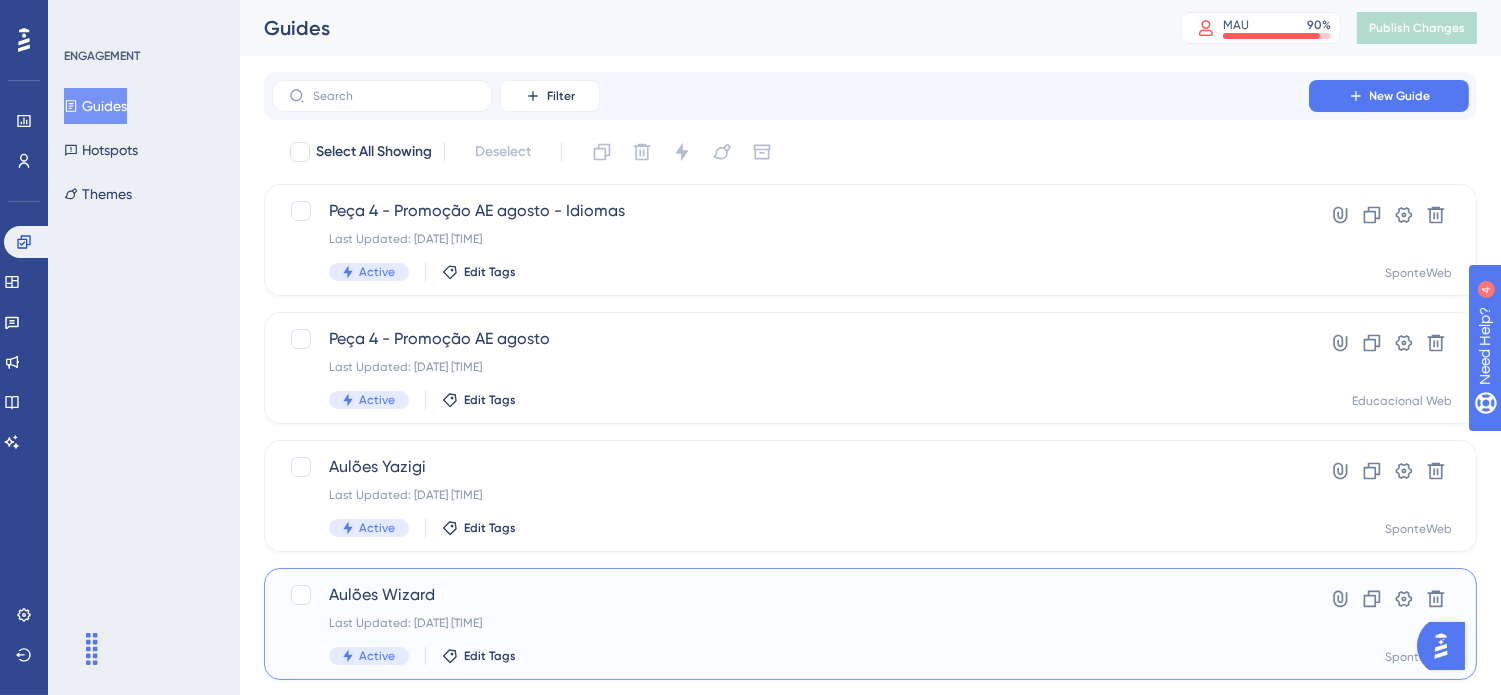 click on "Aulões Wizard" at bounding box center (790, 595) 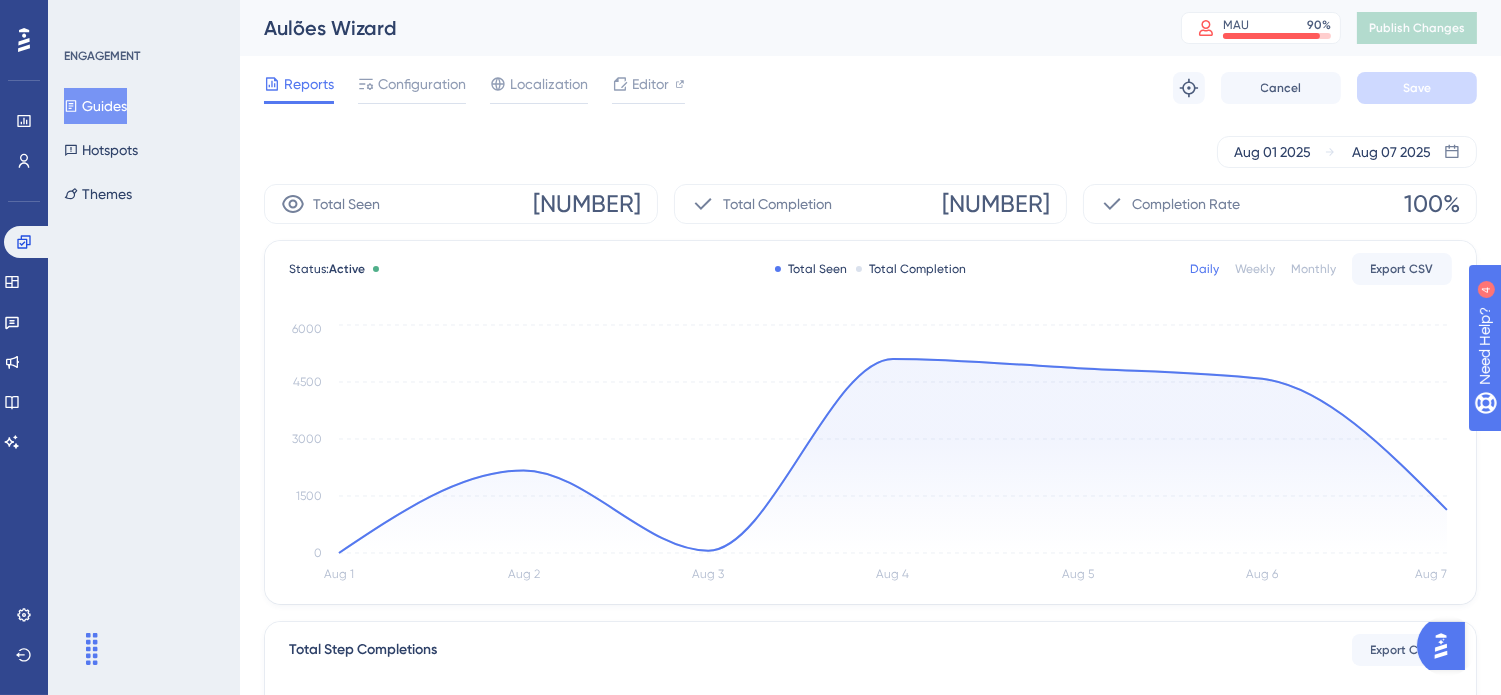 drag, startPoint x: 1045, startPoint y: 124, endPoint x: 352, endPoint y: 100, distance: 693.41547 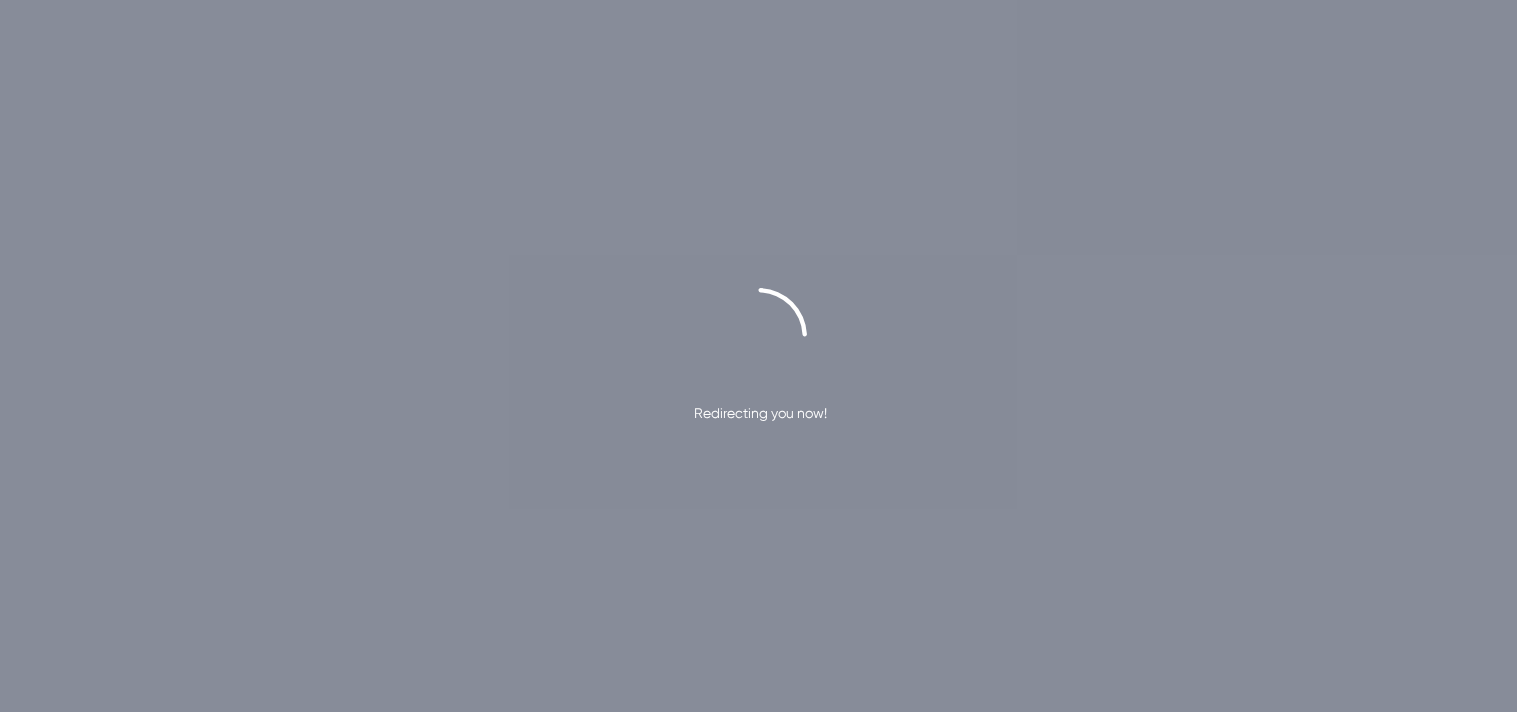 scroll, scrollTop: 0, scrollLeft: 0, axis: both 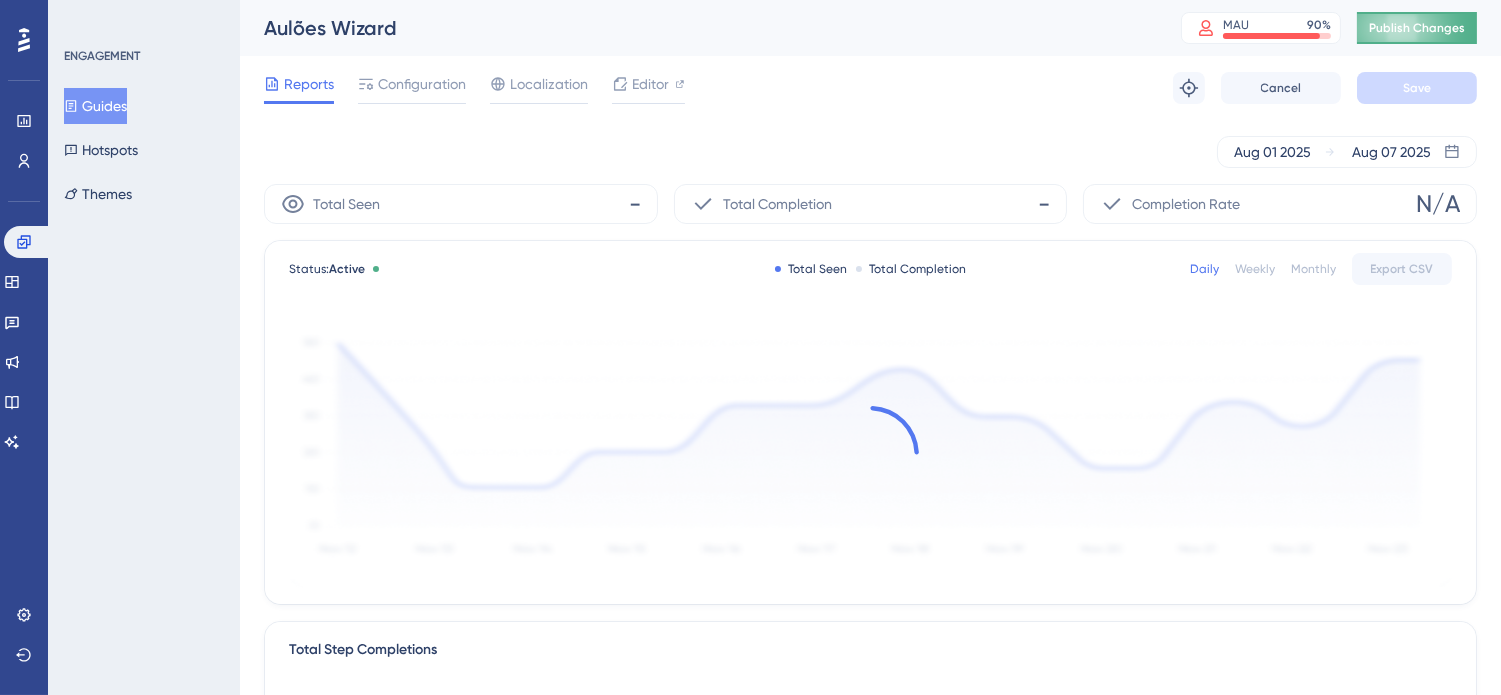 click on "Publish Changes" at bounding box center [1417, 28] 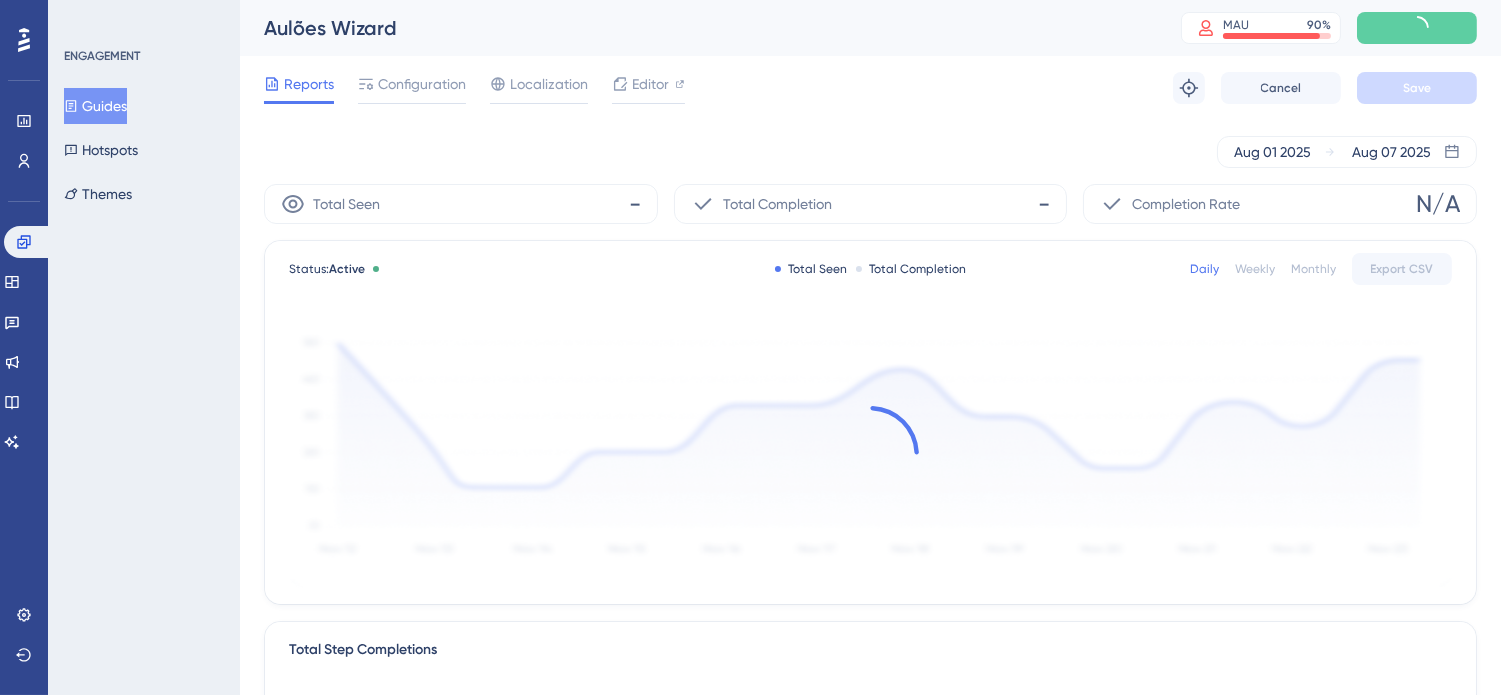 scroll, scrollTop: 0, scrollLeft: 0, axis: both 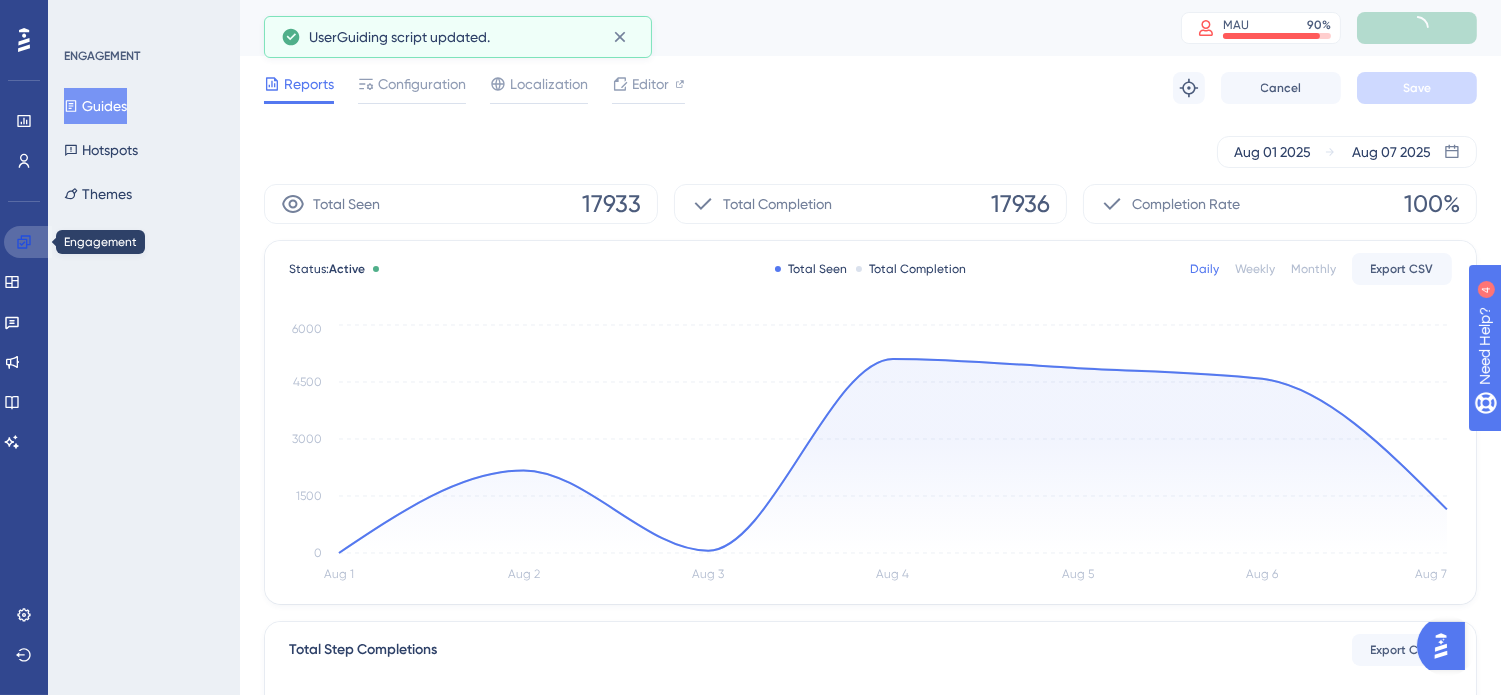 click 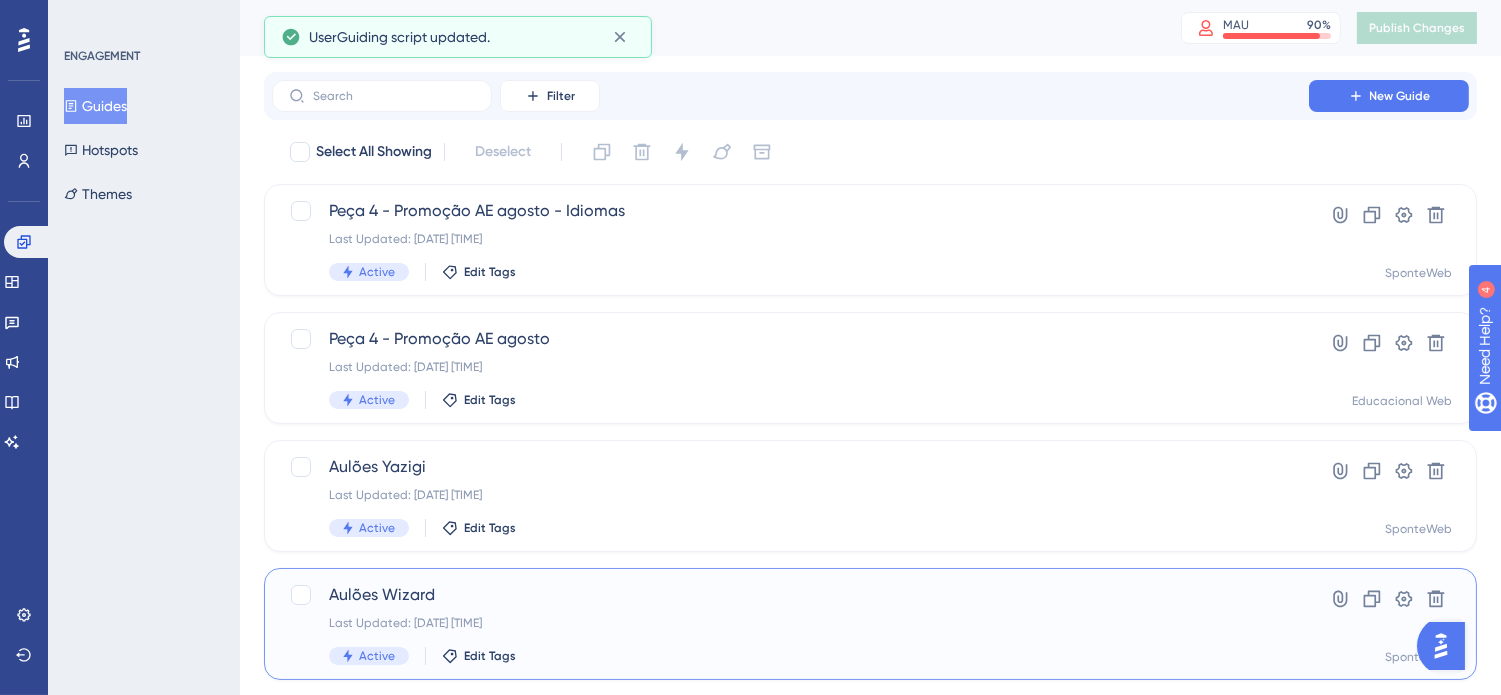 click on "Aulões Wizard" at bounding box center (790, 595) 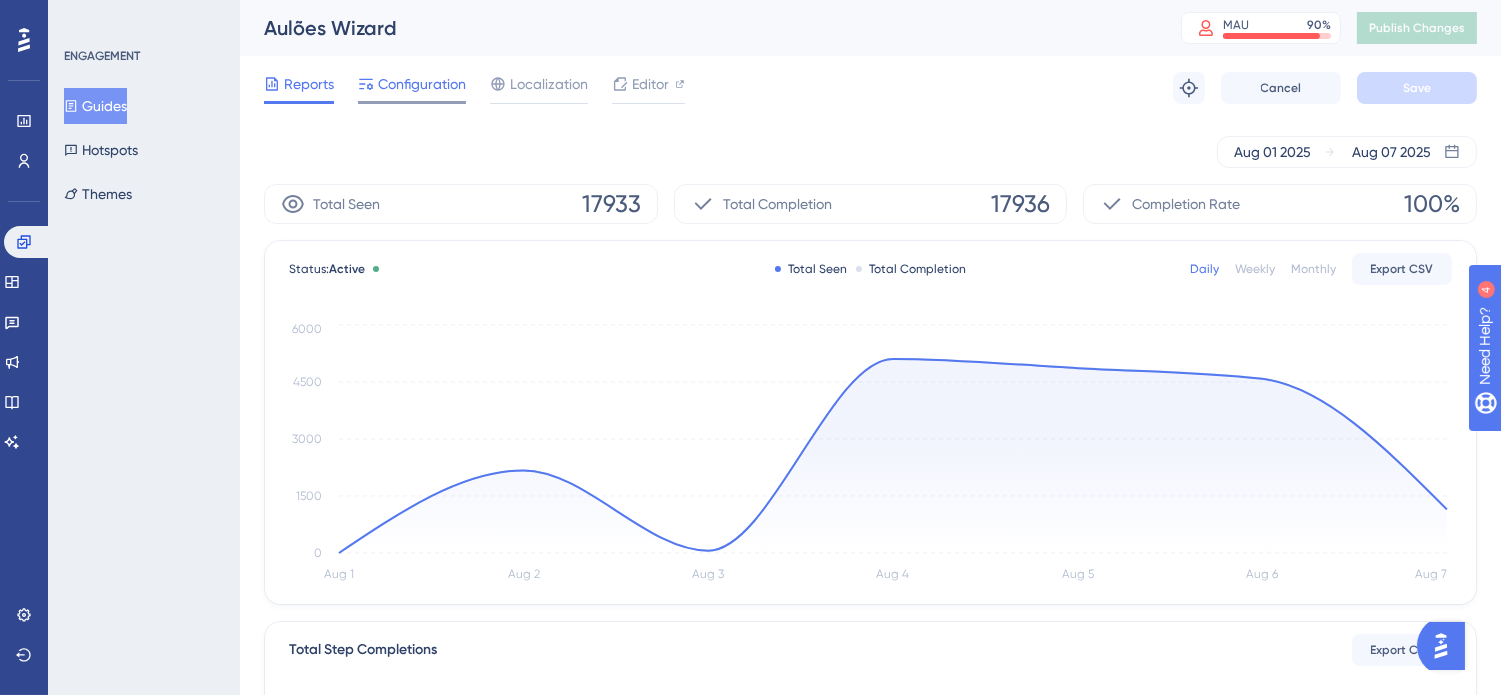 click on "Configuration" at bounding box center [422, 84] 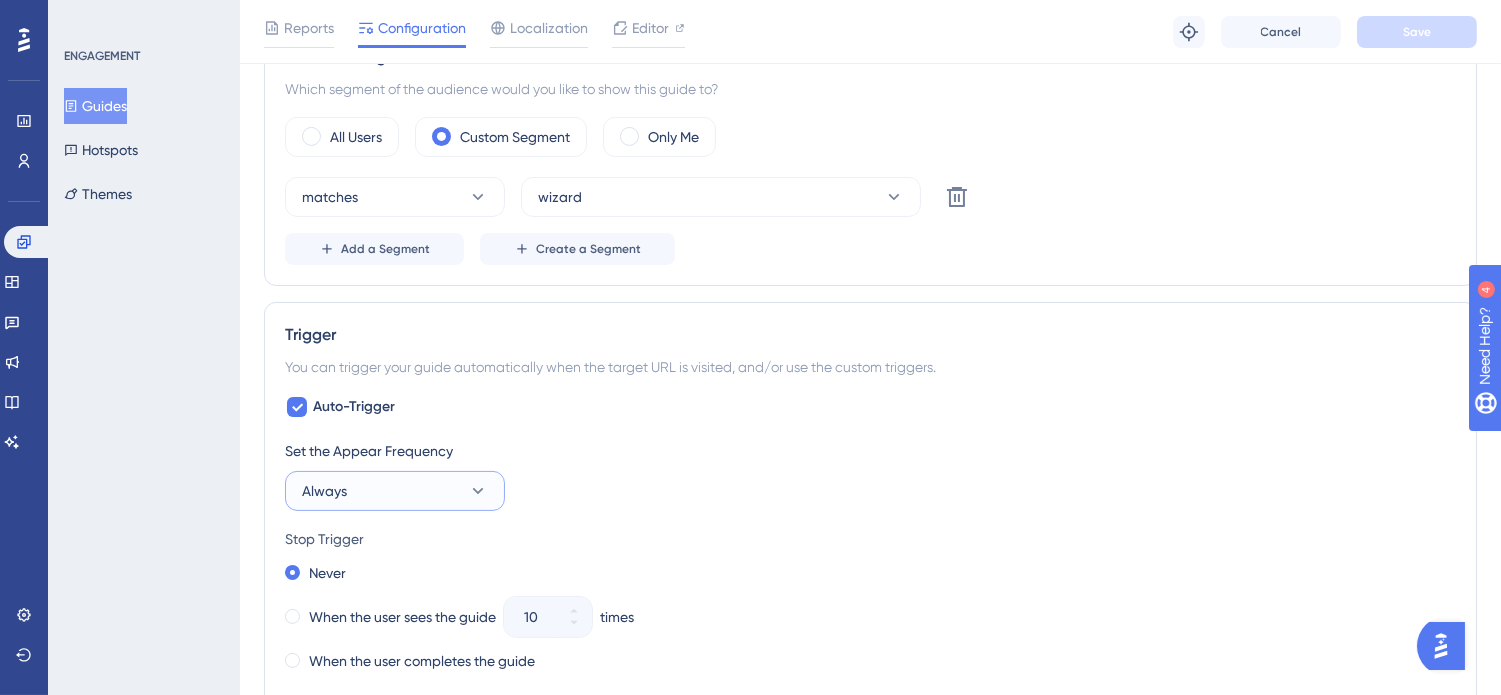 click on "Always" at bounding box center (395, 491) 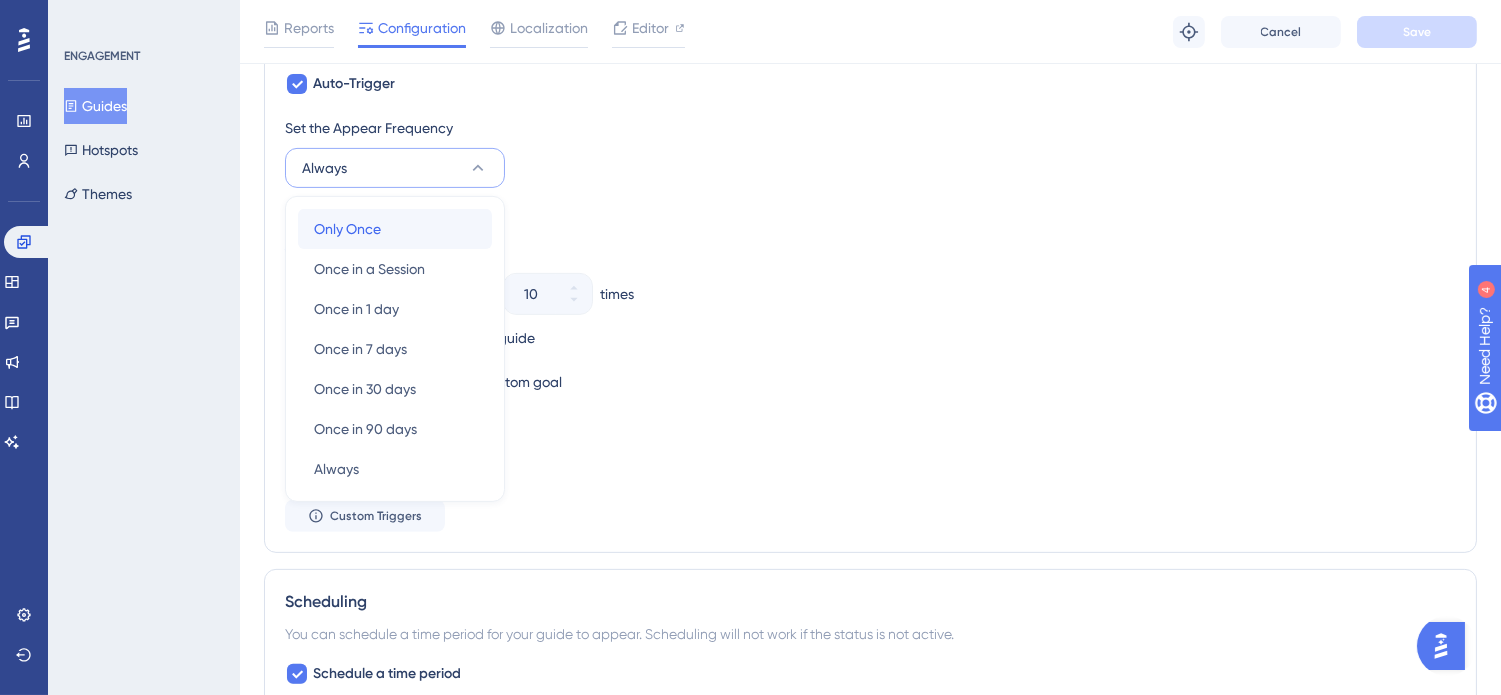 click on "Only Once" at bounding box center [347, 229] 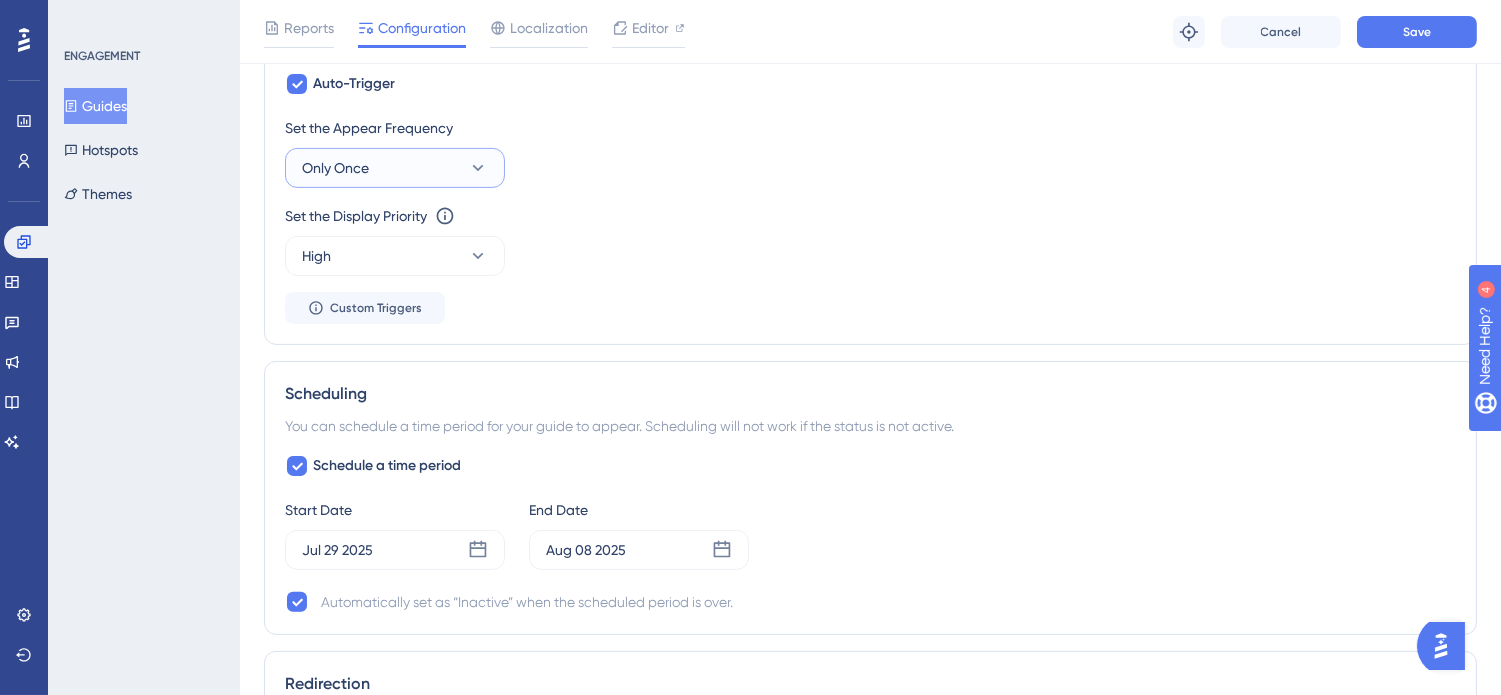 click on "Only Once" at bounding box center [395, 168] 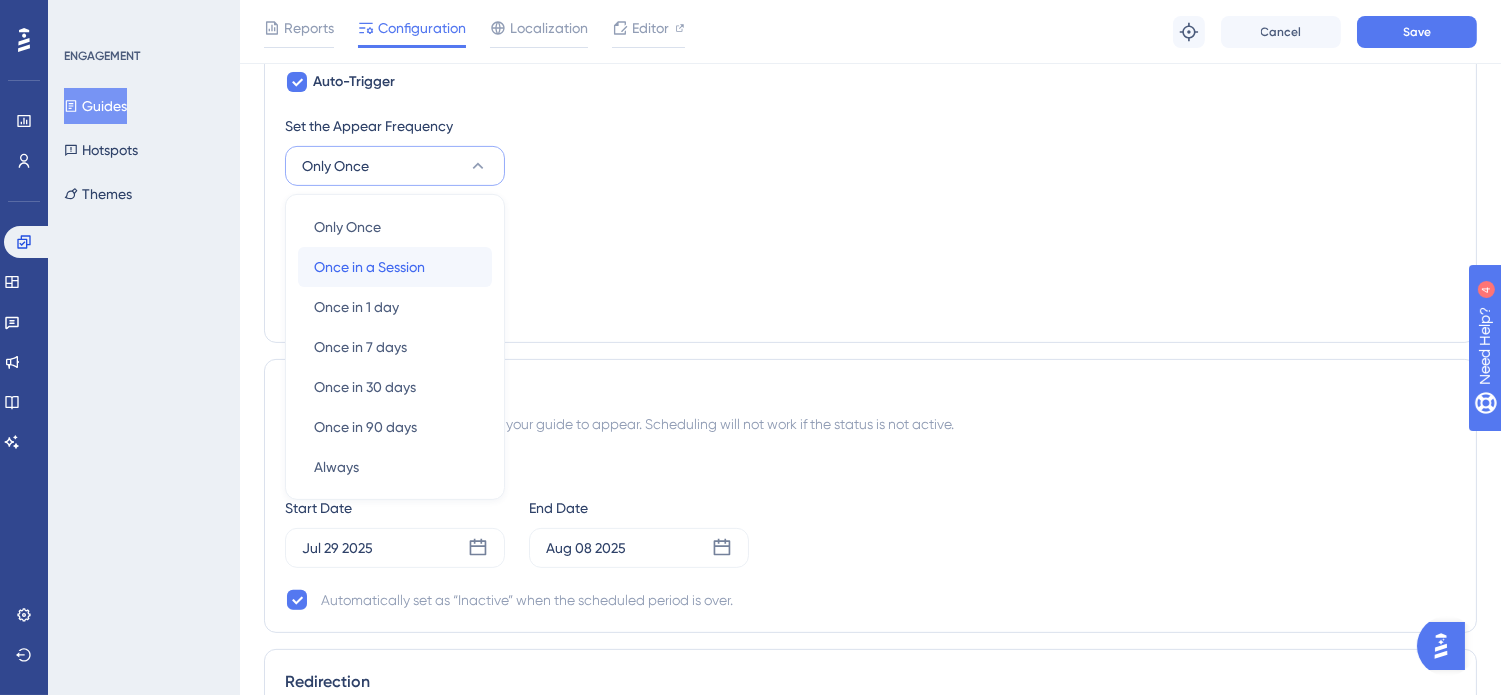 click on "Once in a Session" at bounding box center [369, 267] 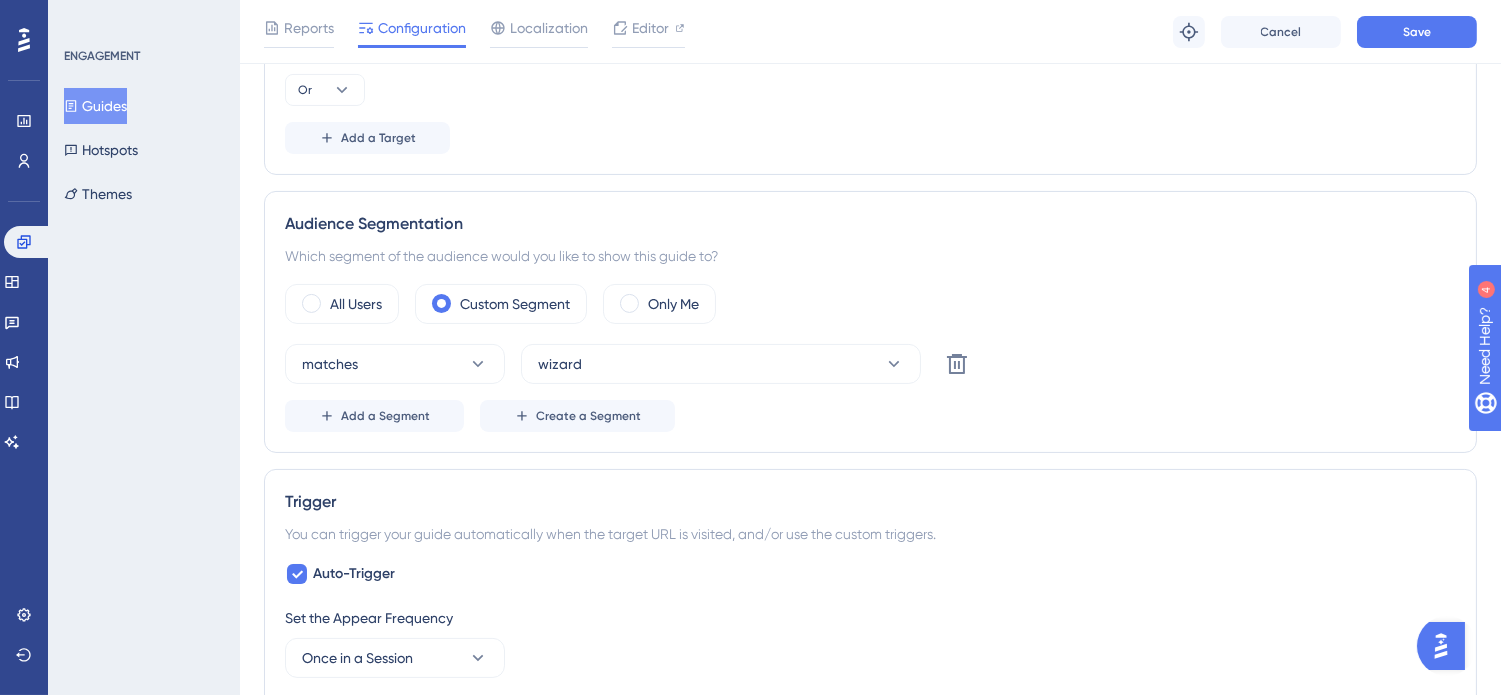 scroll, scrollTop: 213, scrollLeft: 0, axis: vertical 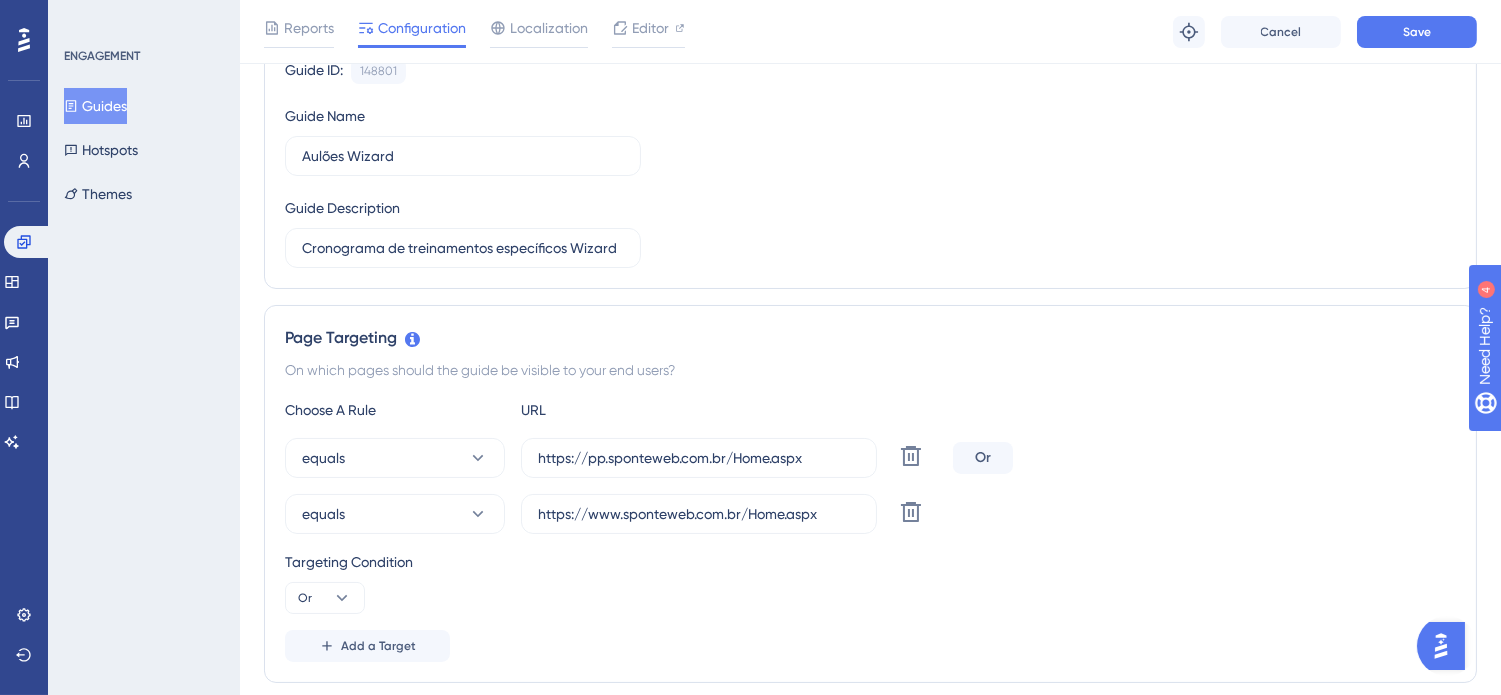 click on "Reports Configuration Localization Editor Troubleshoot Cancel Save" at bounding box center [870, 32] 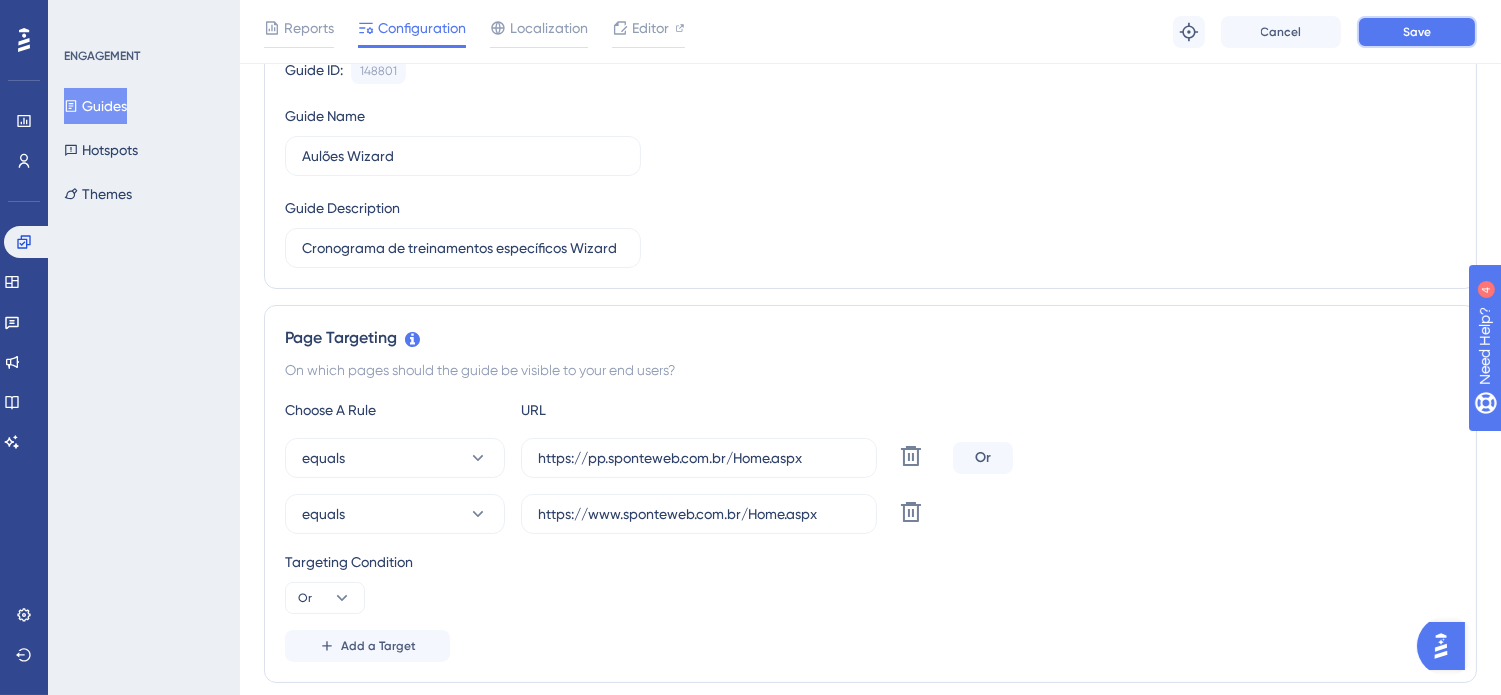 click on "Save" at bounding box center (1417, 32) 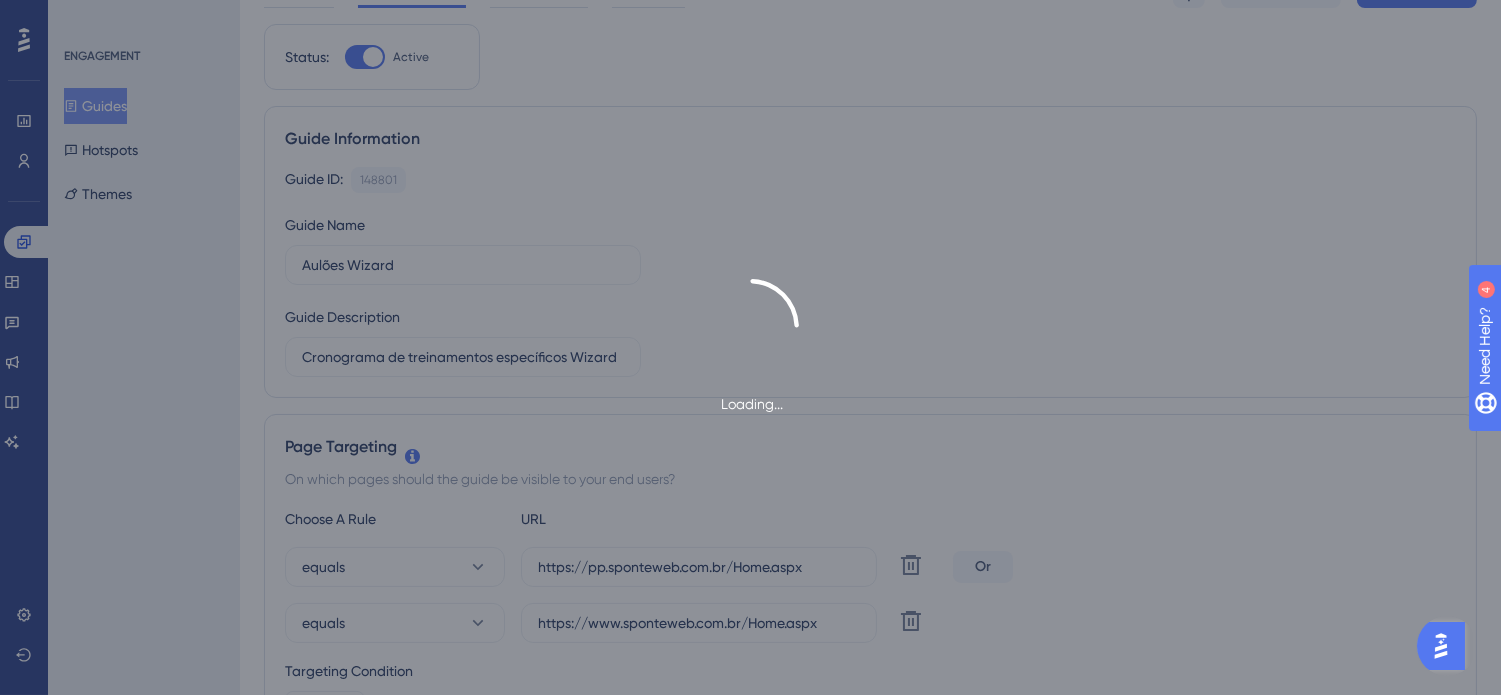 scroll, scrollTop: 0, scrollLeft: 0, axis: both 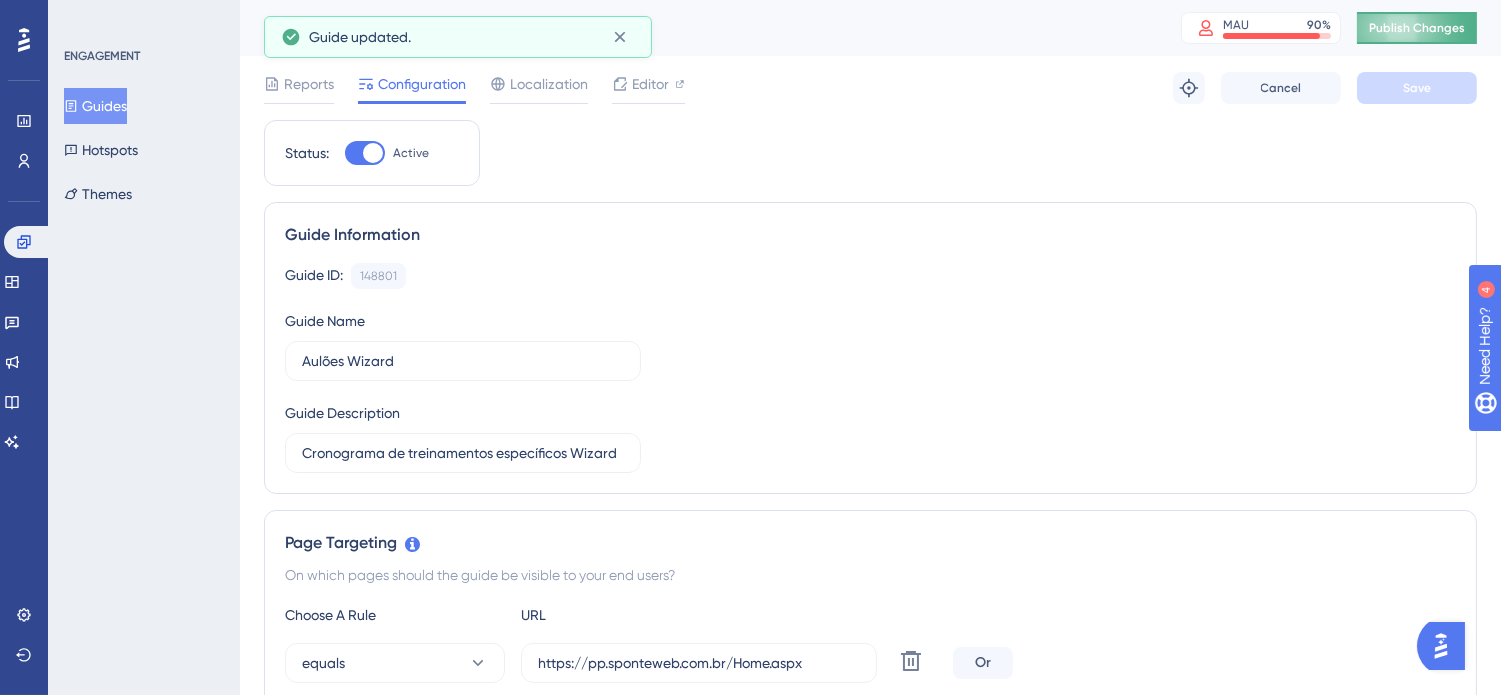 click on "Publish Changes" at bounding box center [1417, 28] 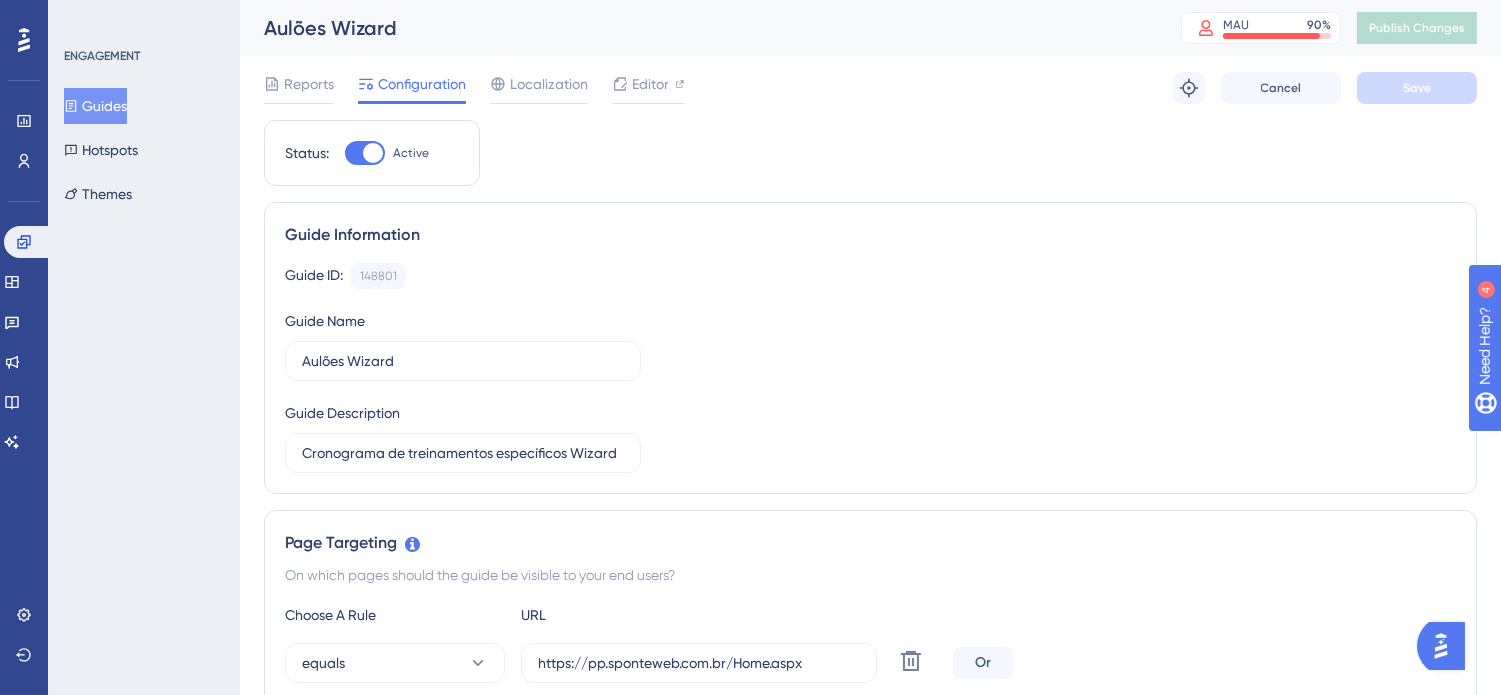 click on "Guide ID: 148801 Copy Guide Name Aulões Wizard Guide Description Cronograma de treinamentos específicos Wizard" at bounding box center (870, 368) 